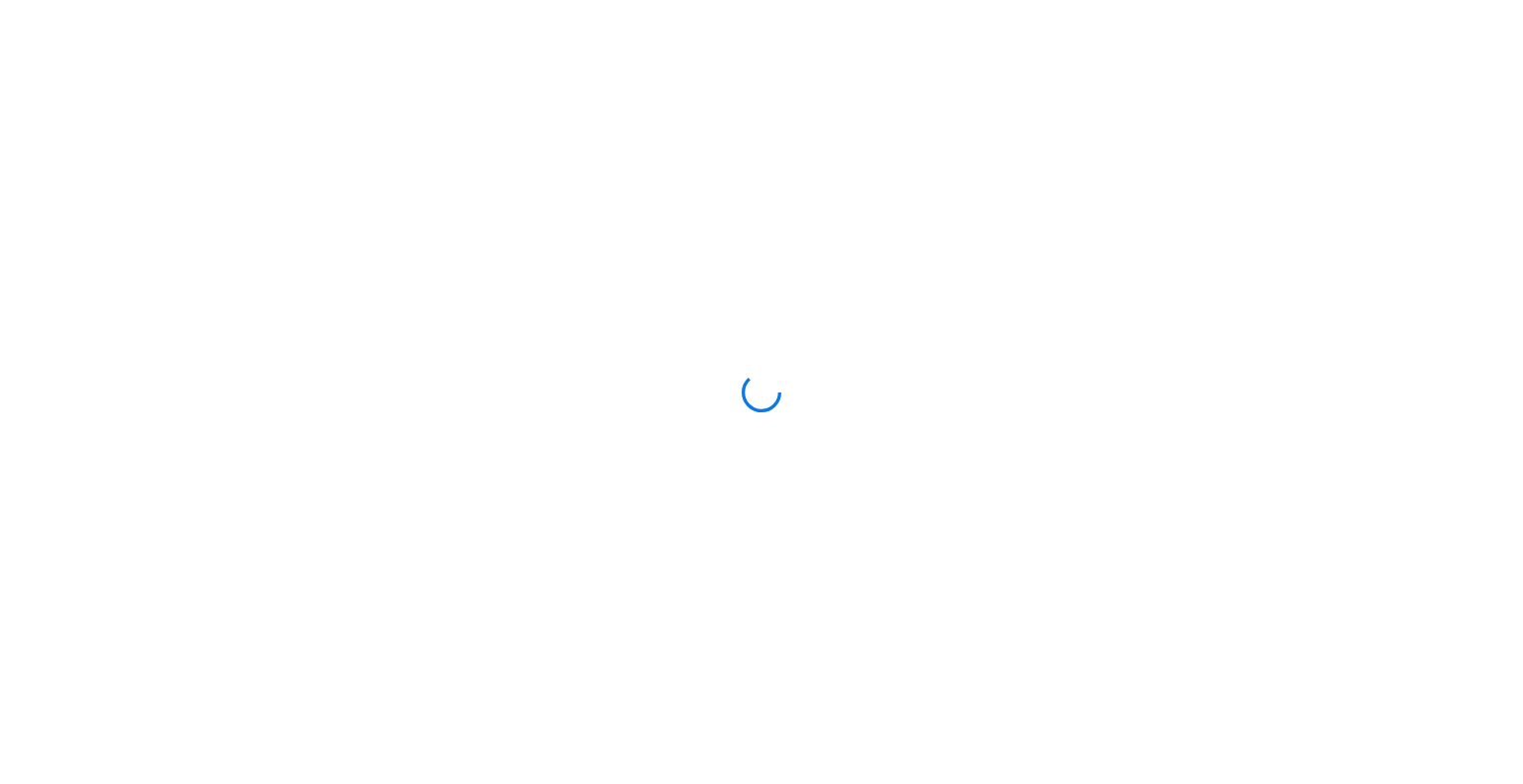 scroll, scrollTop: 0, scrollLeft: 0, axis: both 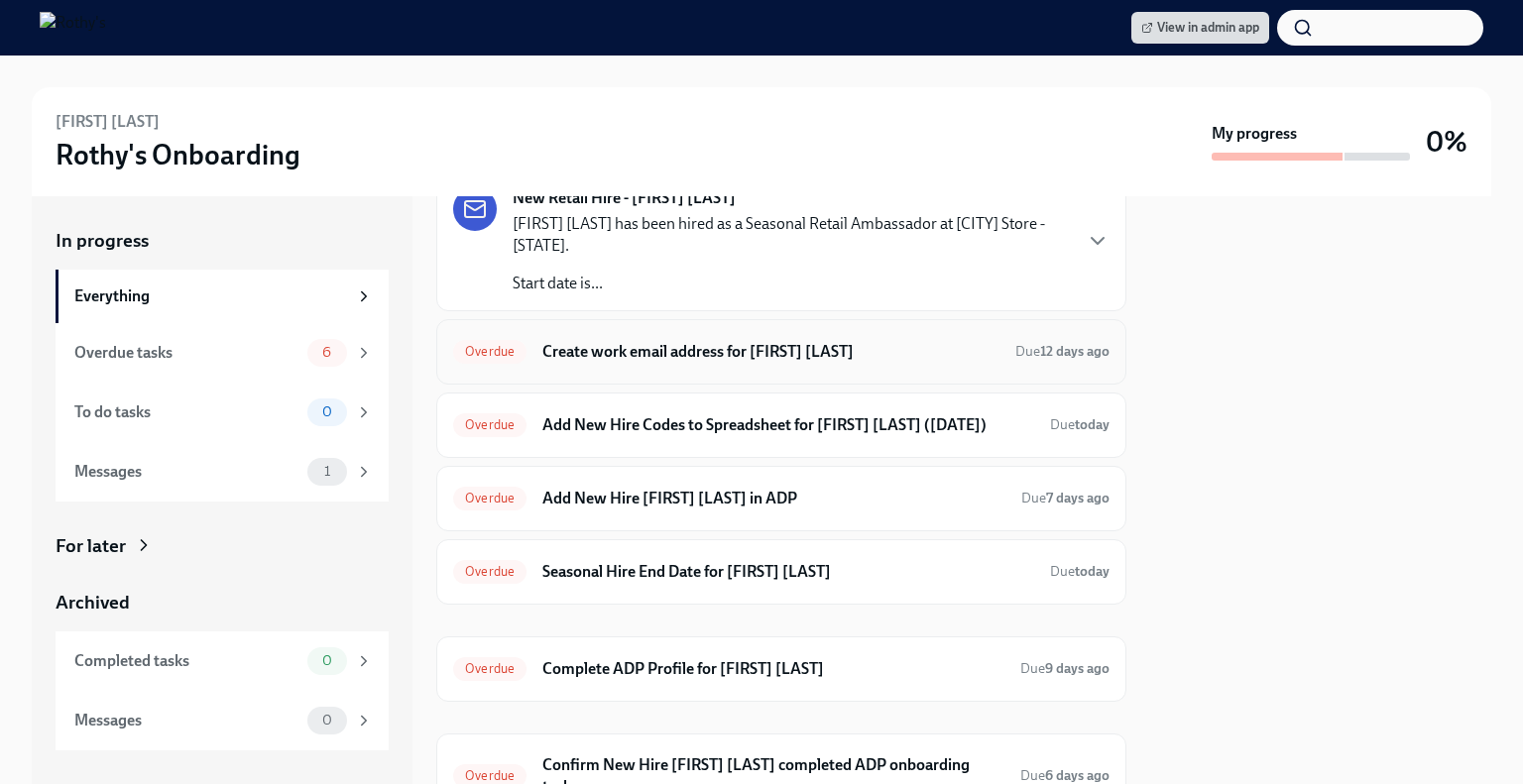 click on "Create work email address for EiLah Brooks" at bounding box center [770, 352] 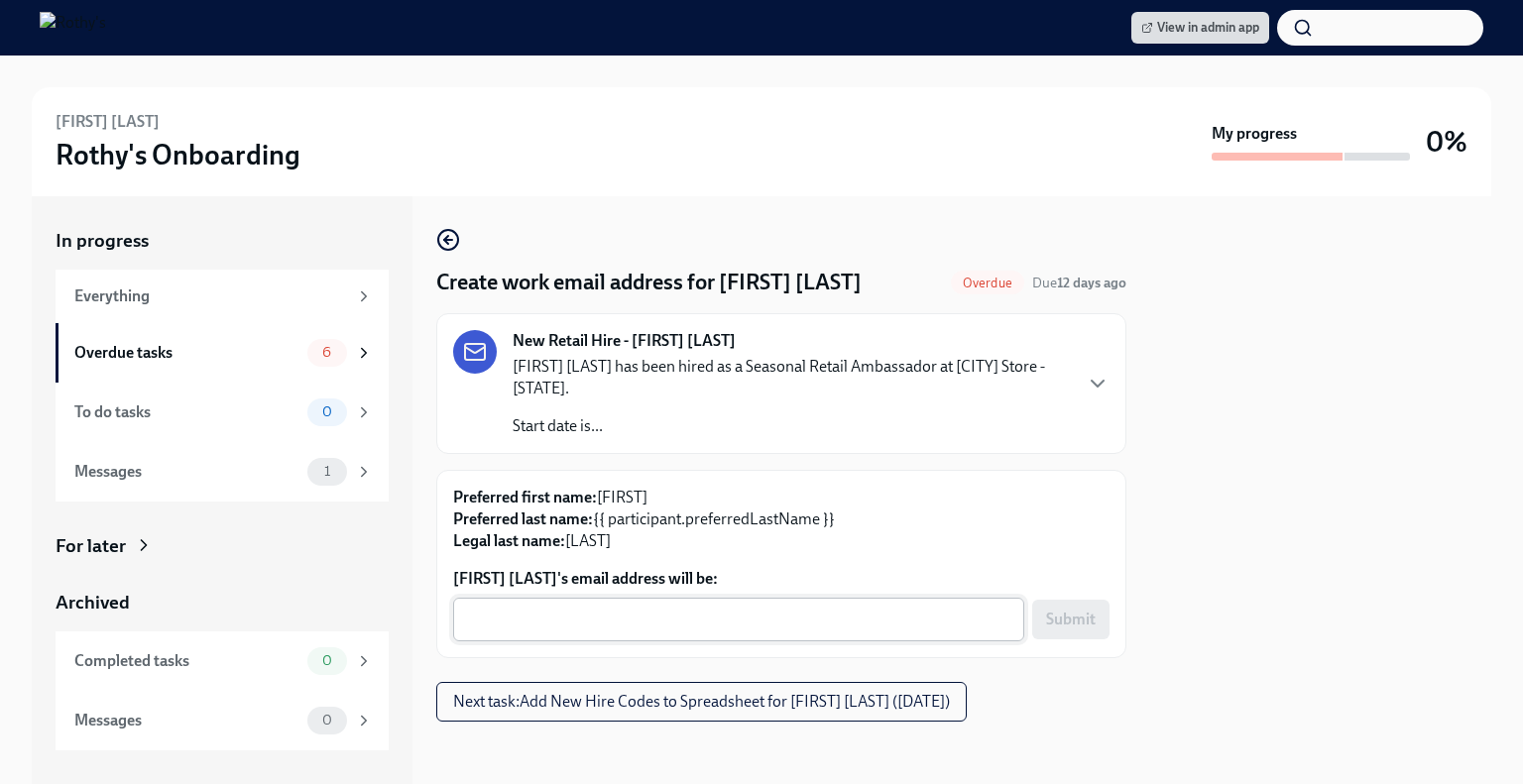 click on "EiLah Brooks's email  address will be:" at bounding box center (739, 619) 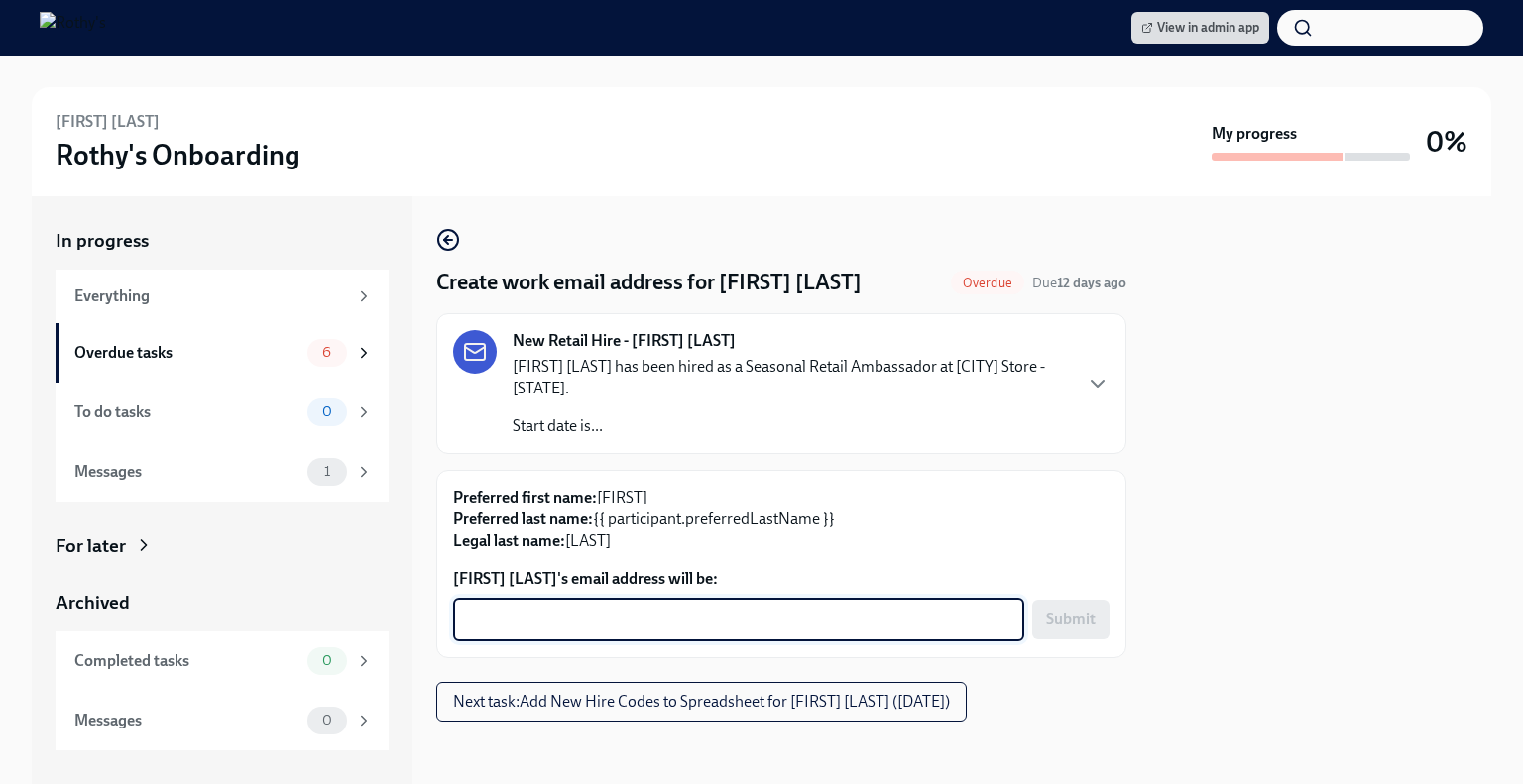 paste on "EBrooks@rothys.com" 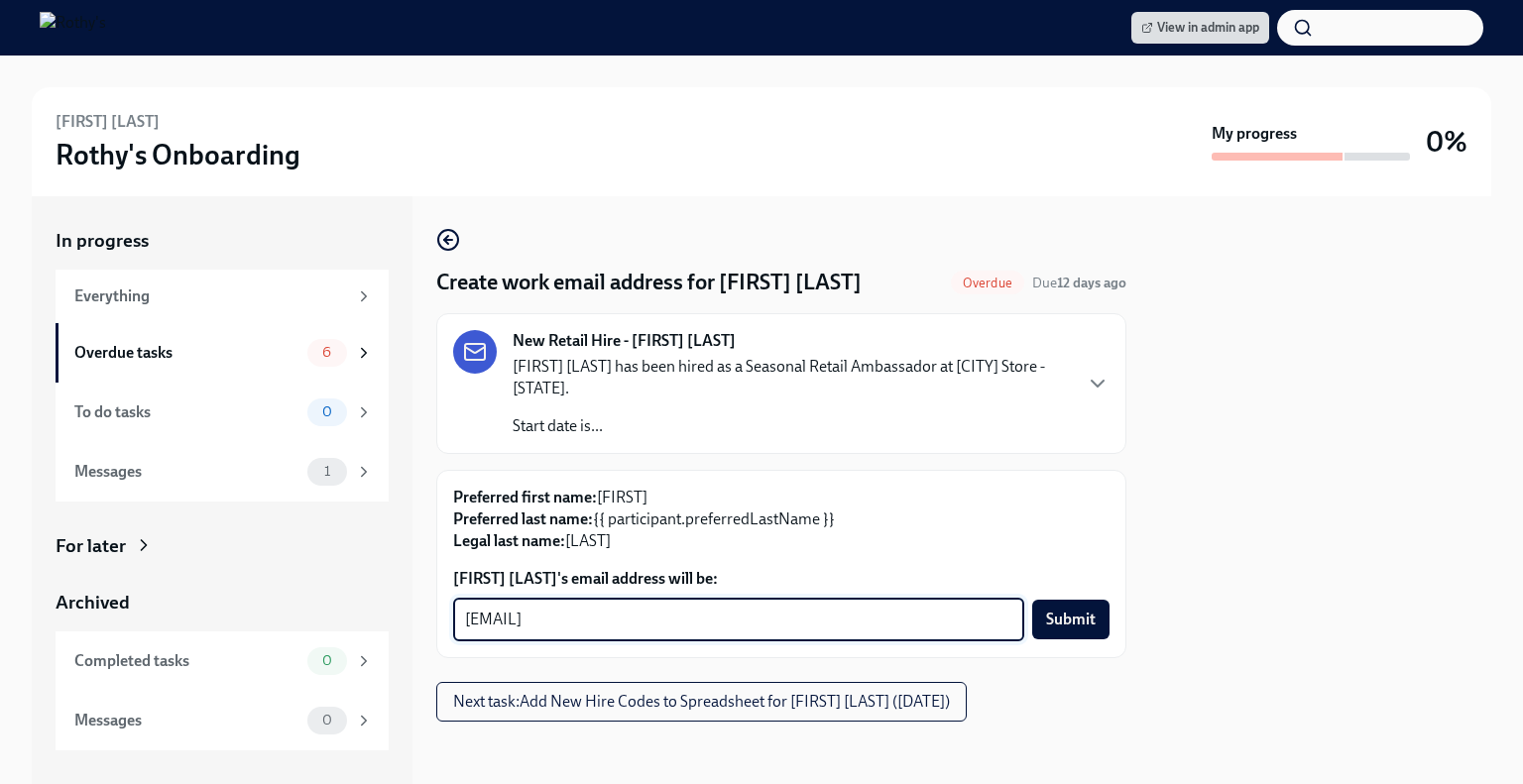 type on "EBrooks@rothys.com" 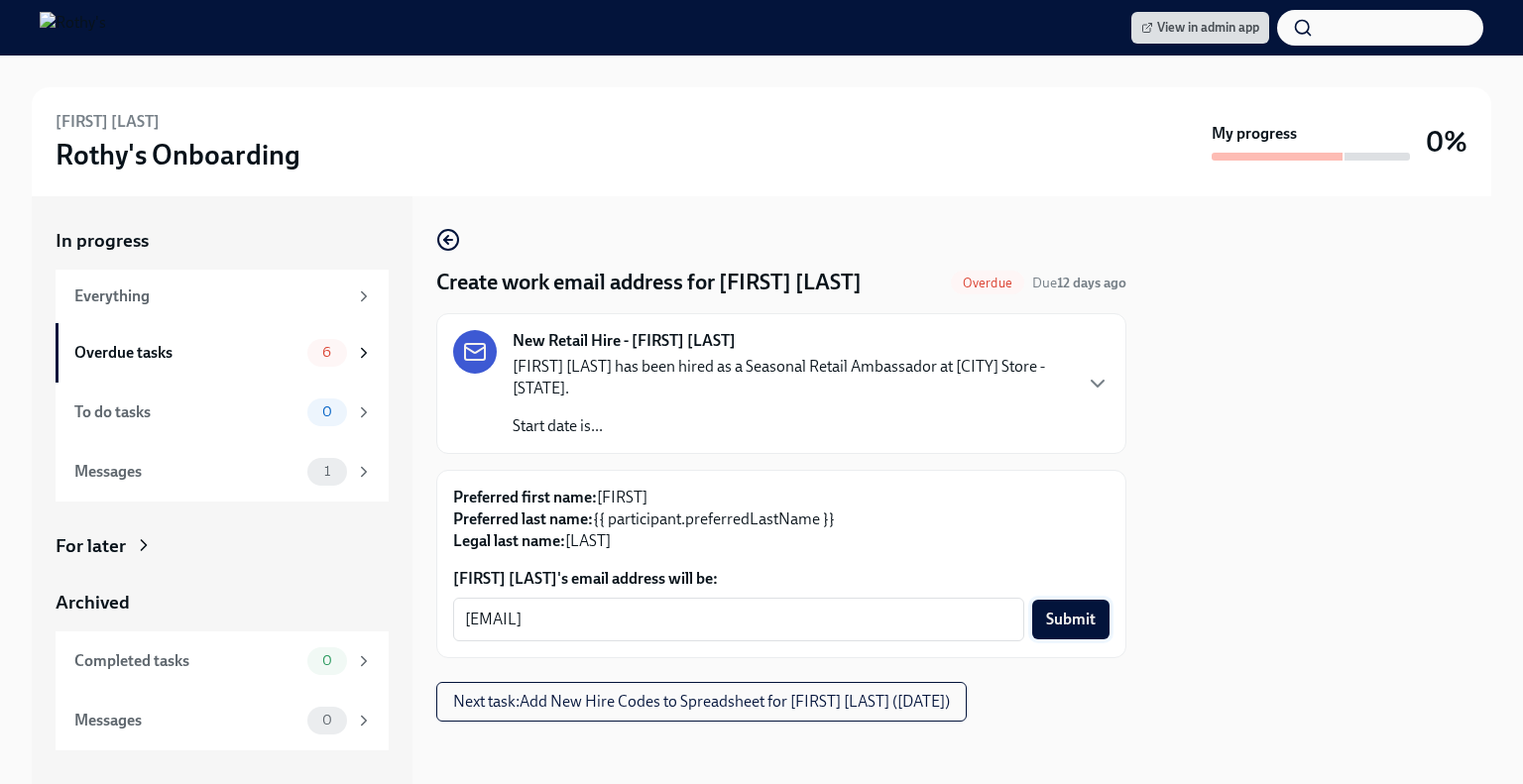 click on "Submit" at bounding box center [1071, 619] 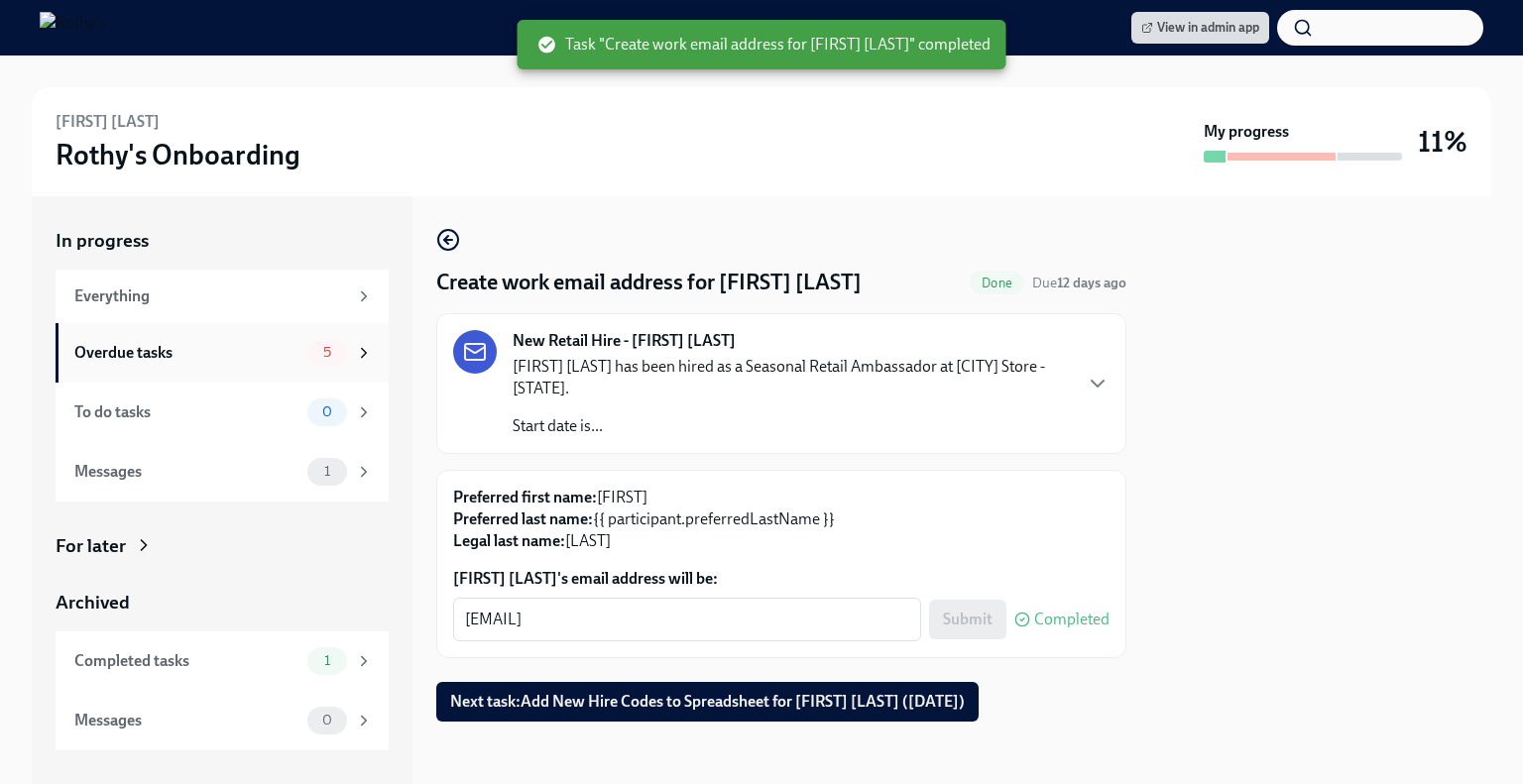 click on "Overdue tasks 5" at bounding box center [222, 353] 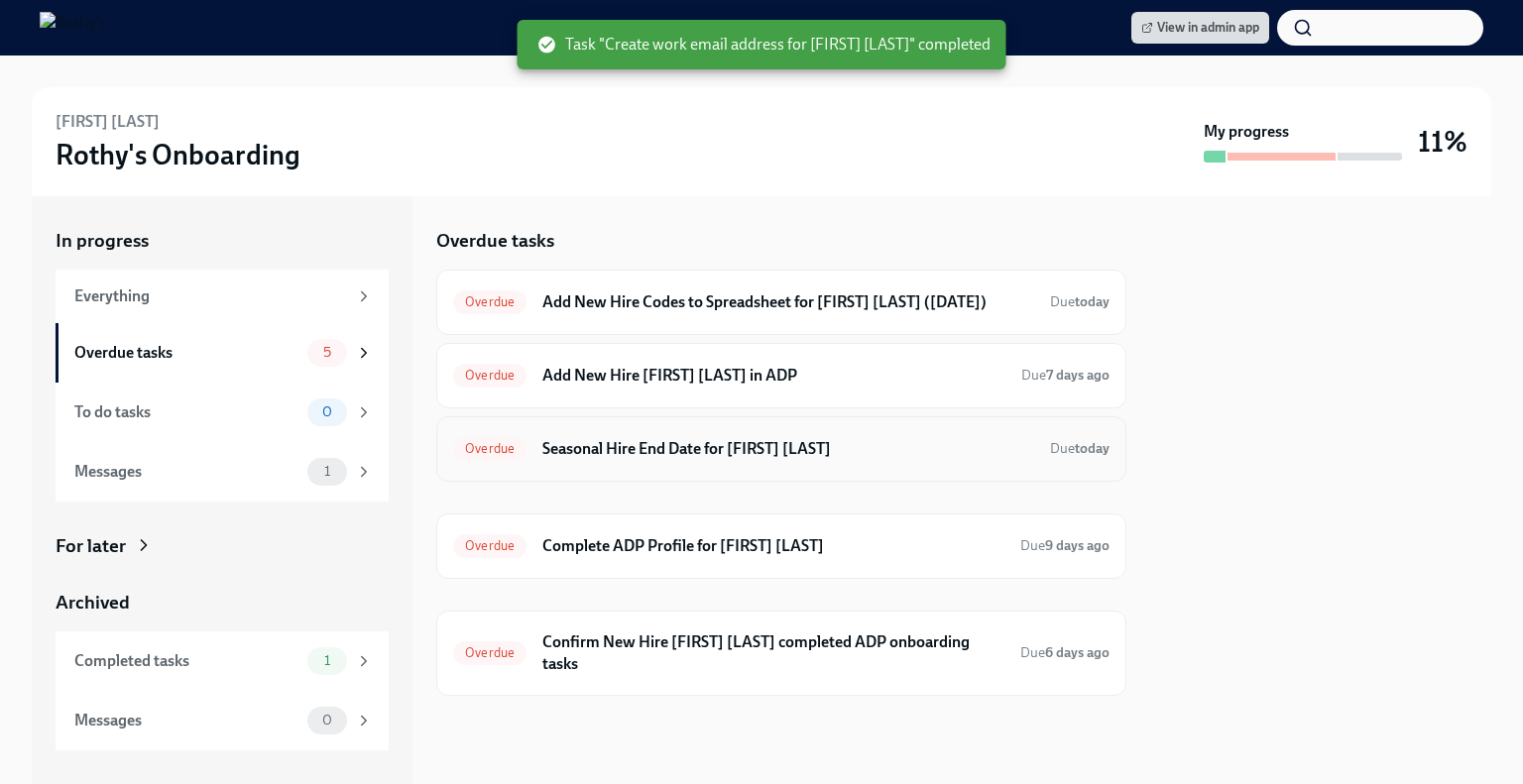click on "Seasonal Hire End Date for EiLah Brooks" at bounding box center (788, 449) 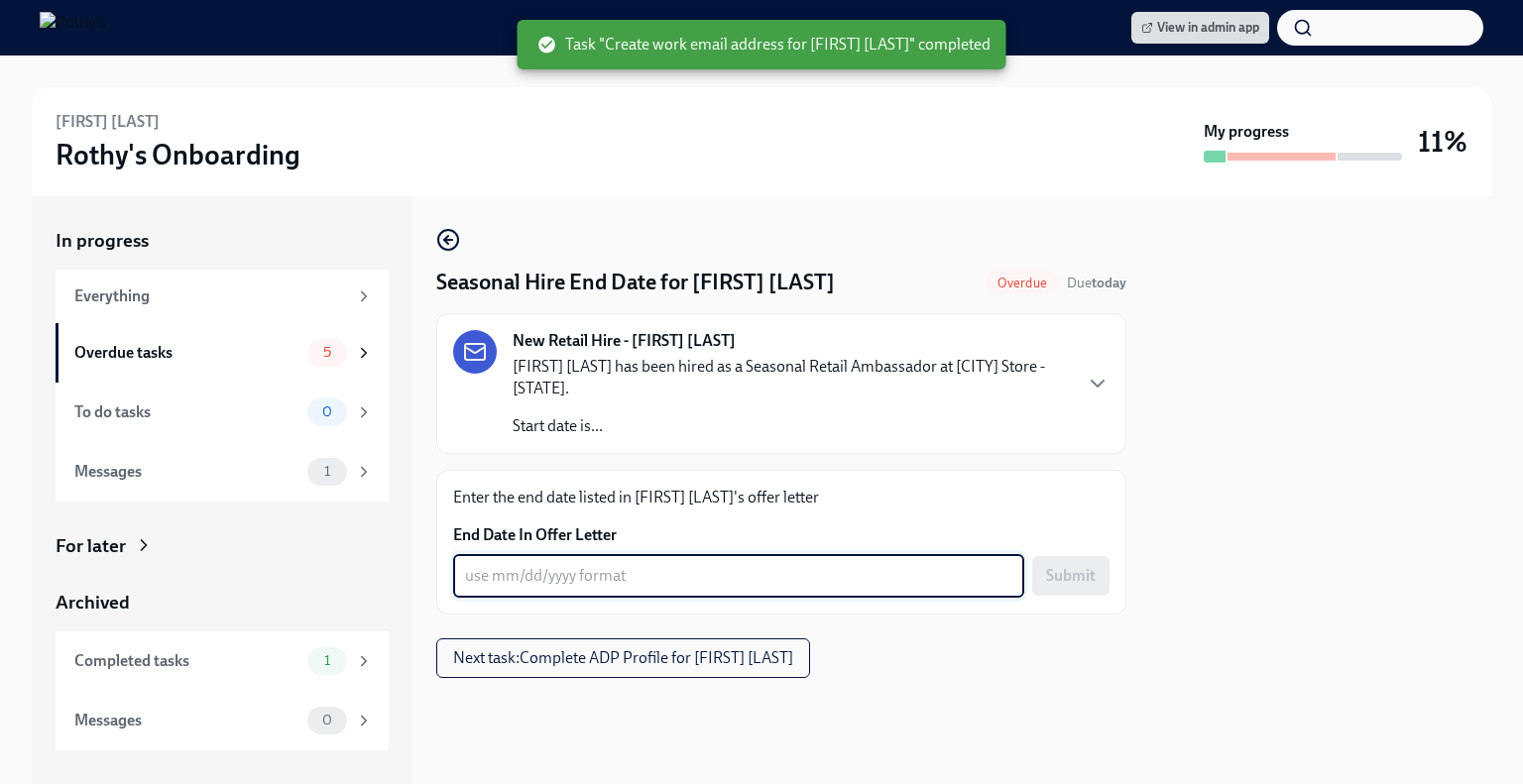 click on "End Date In Offer Letter" at bounding box center [739, 576] 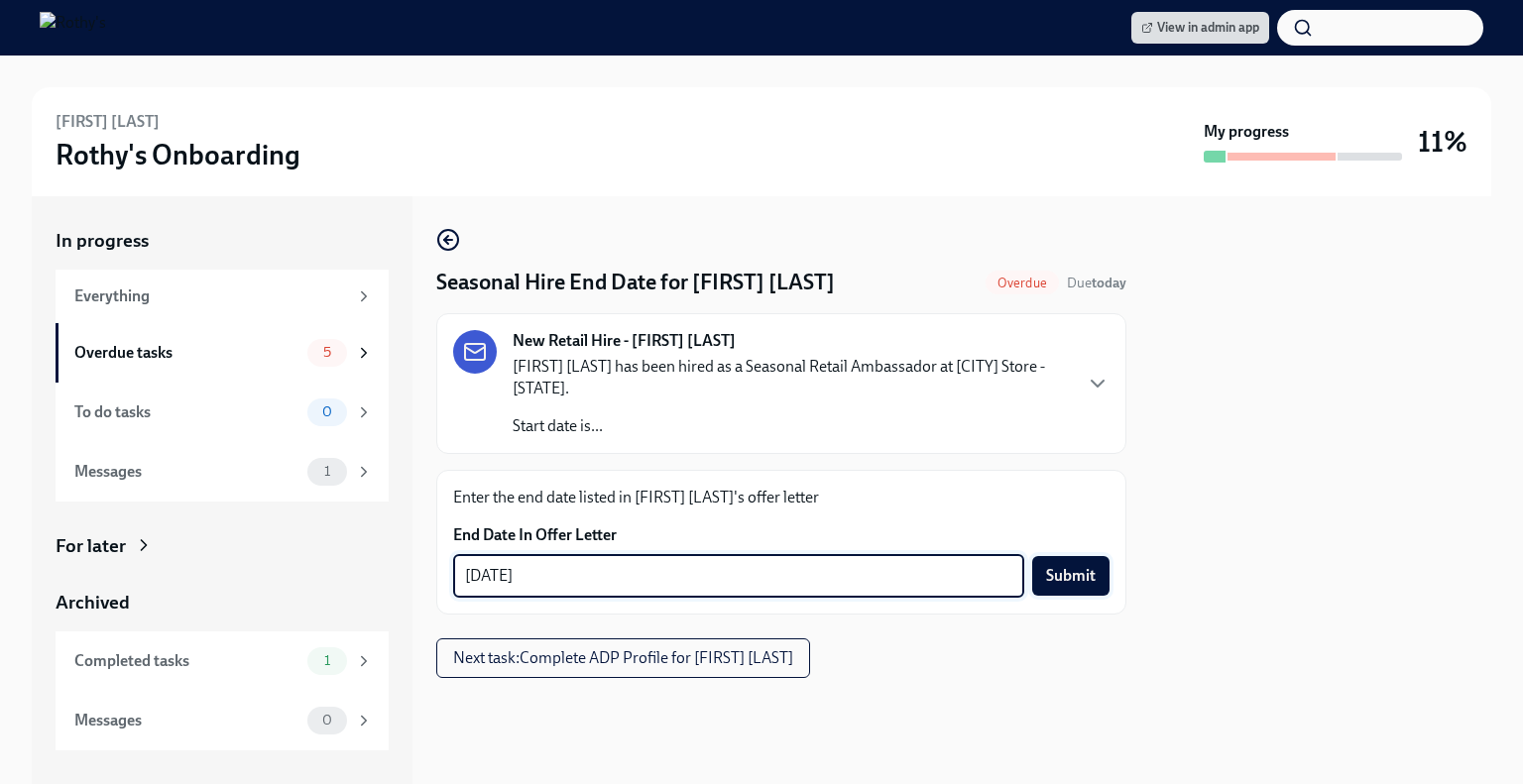 type on "10/16/2025" 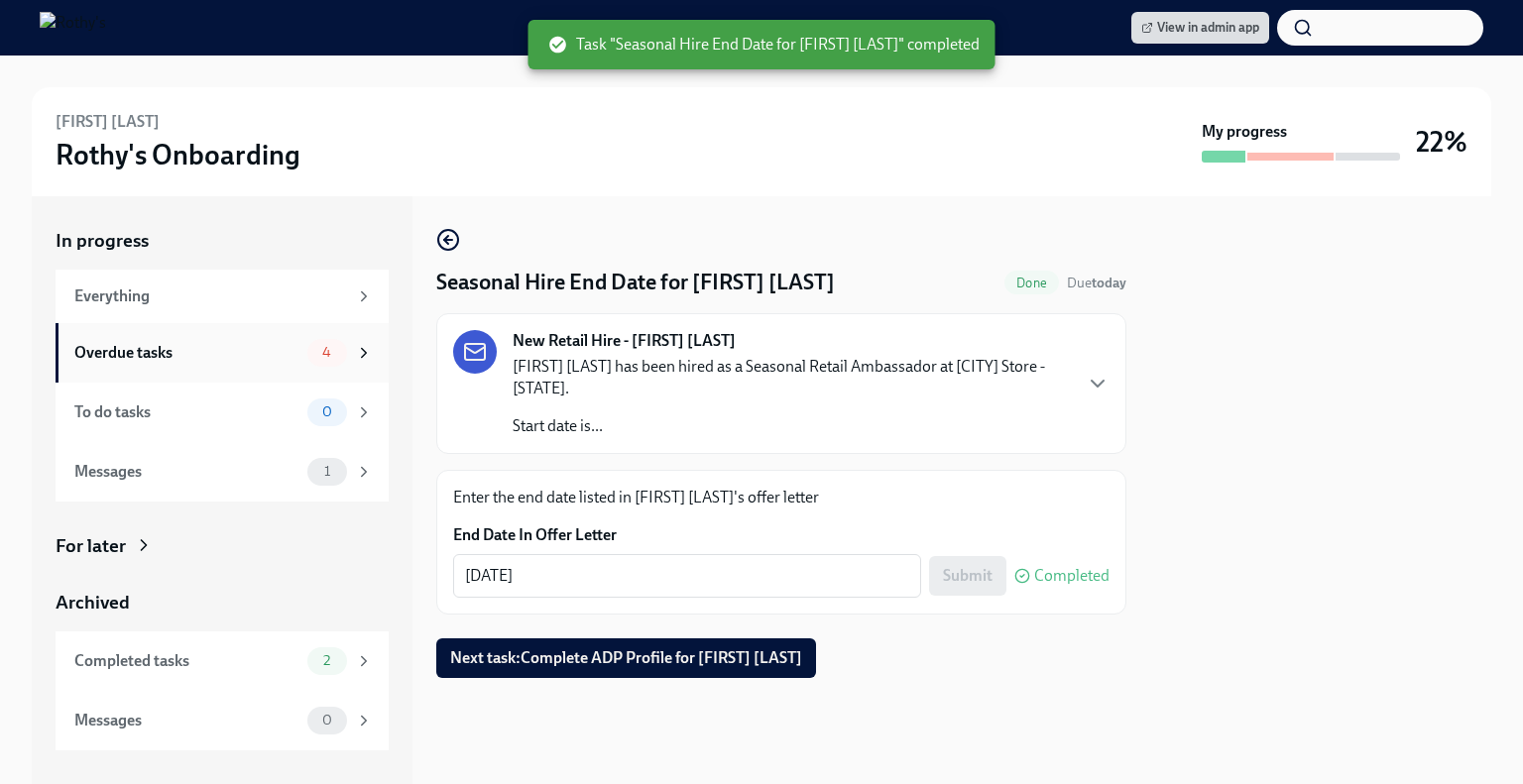 click on "Overdue tasks" at bounding box center [186, 353] 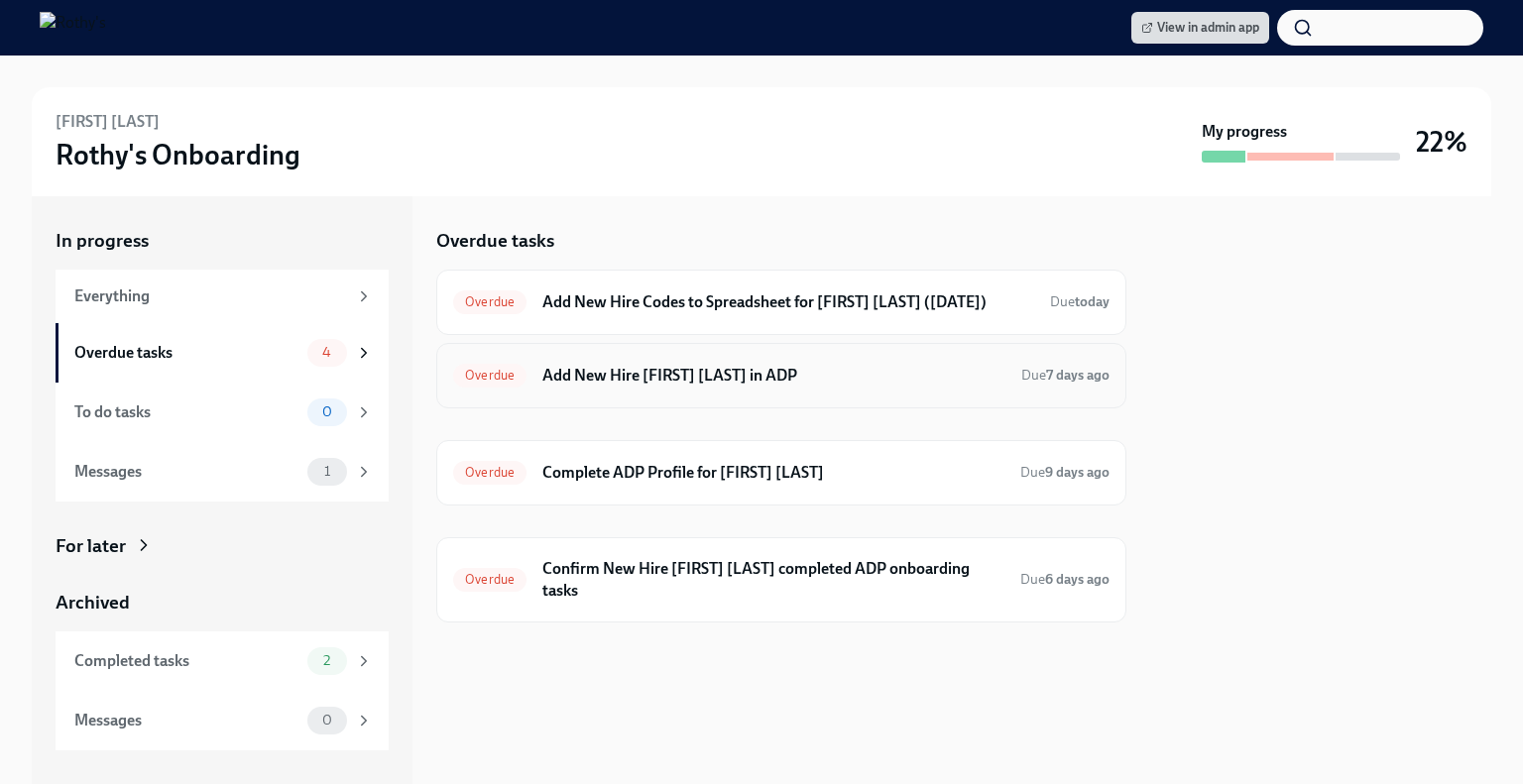 click on "Add New Hire EiLah Brooks in ADP" at bounding box center (773, 376) 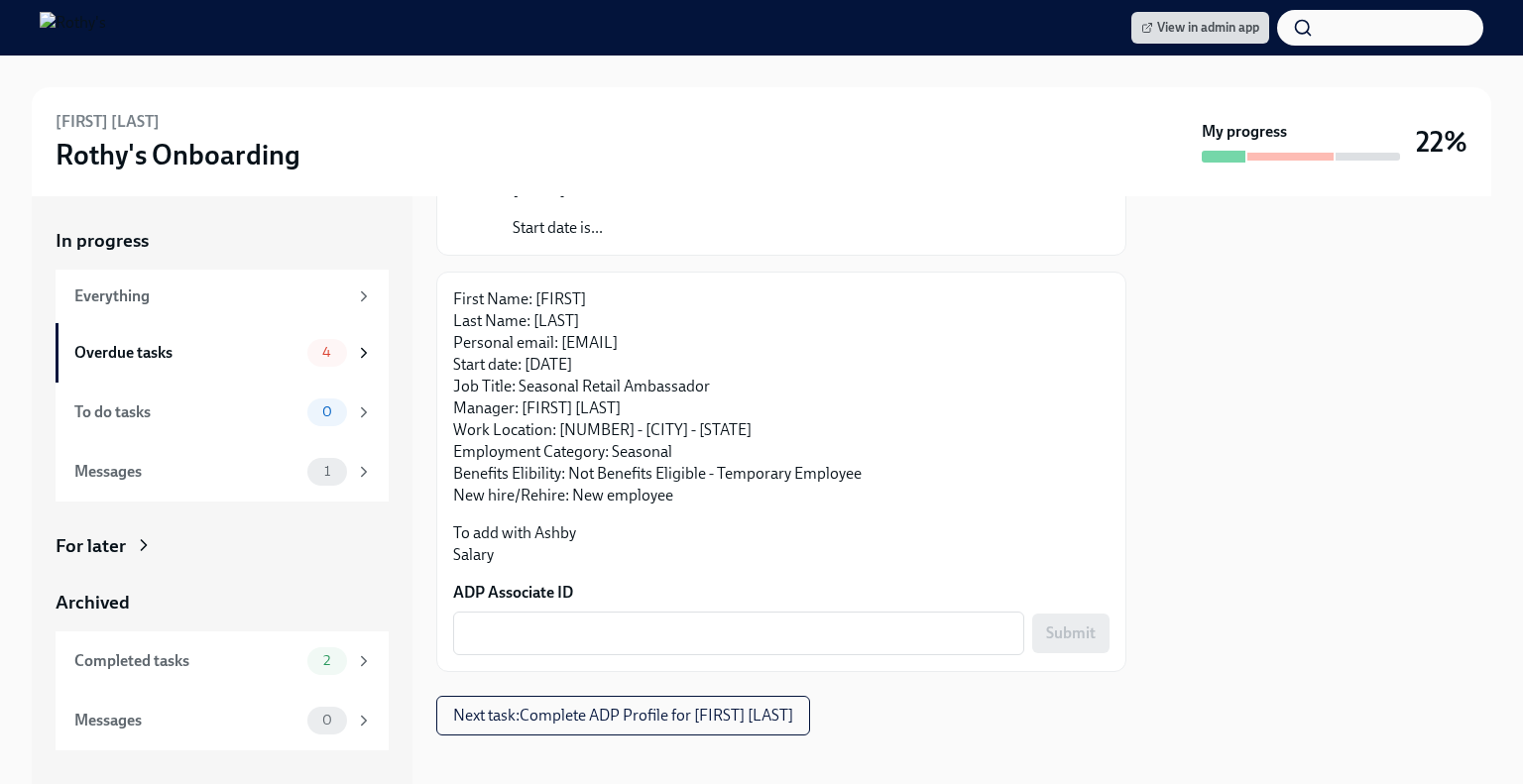 scroll, scrollTop: 211, scrollLeft: 0, axis: vertical 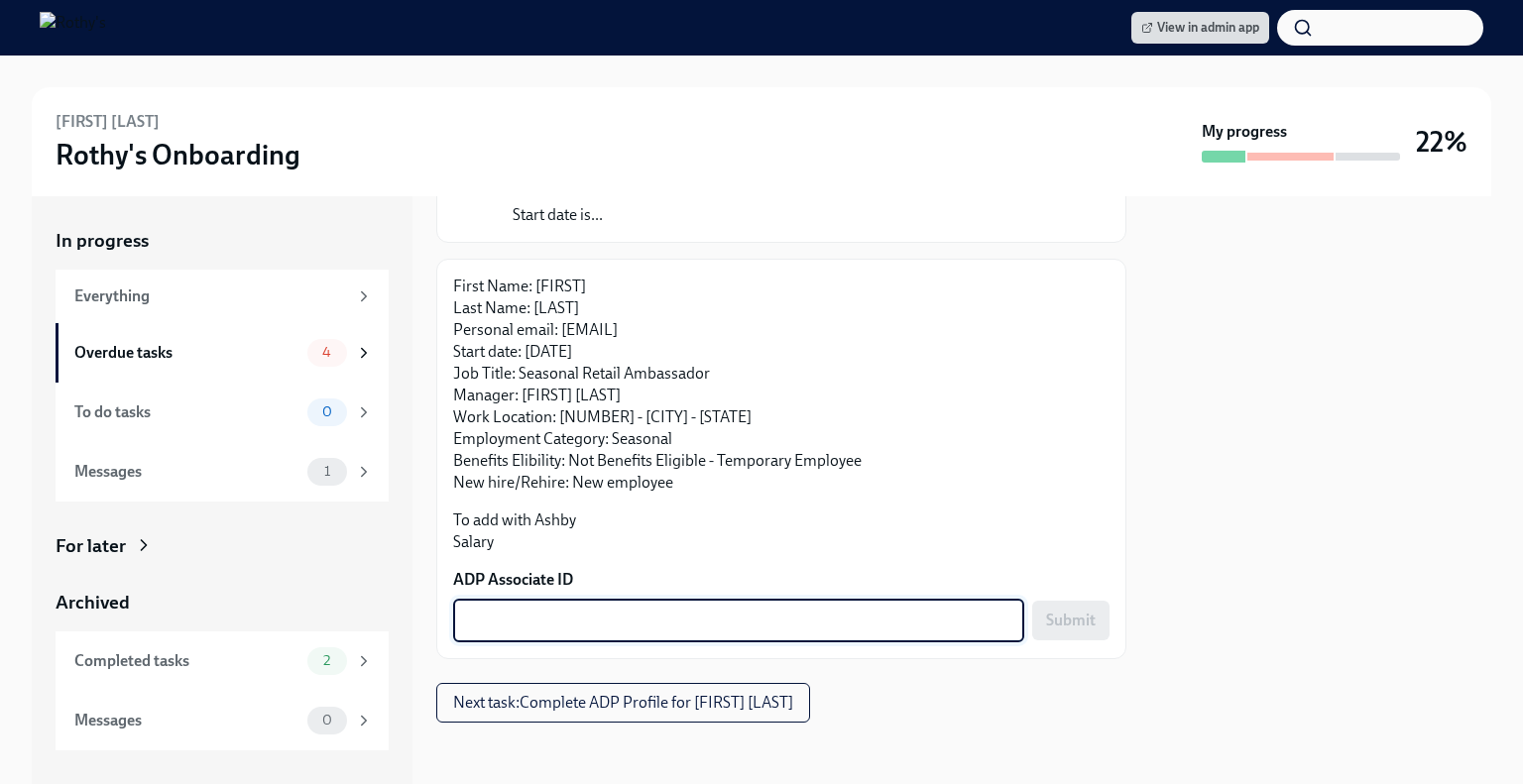 click on "ADP Associate ID" at bounding box center [739, 620] 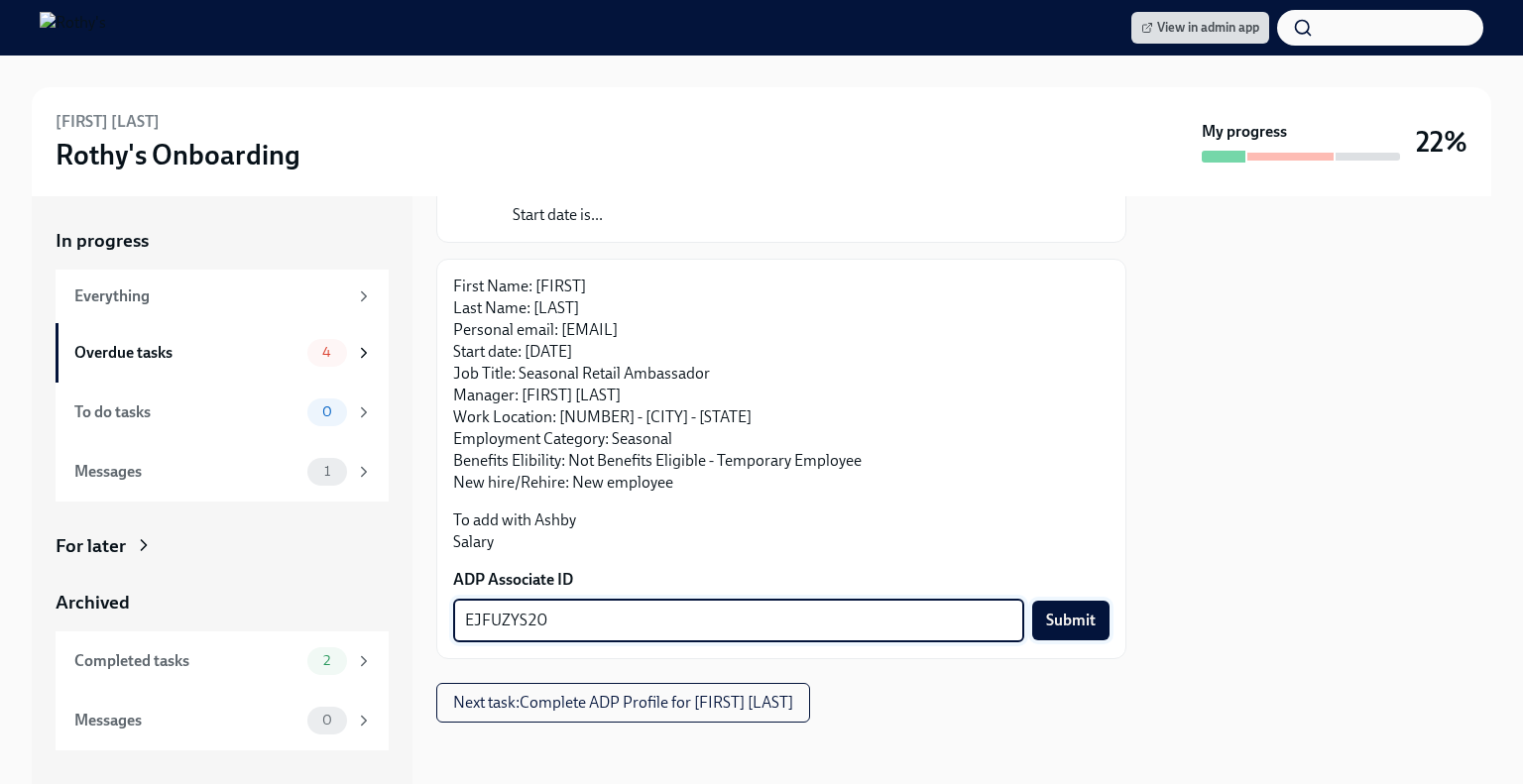 type on "EJFUZYS20" 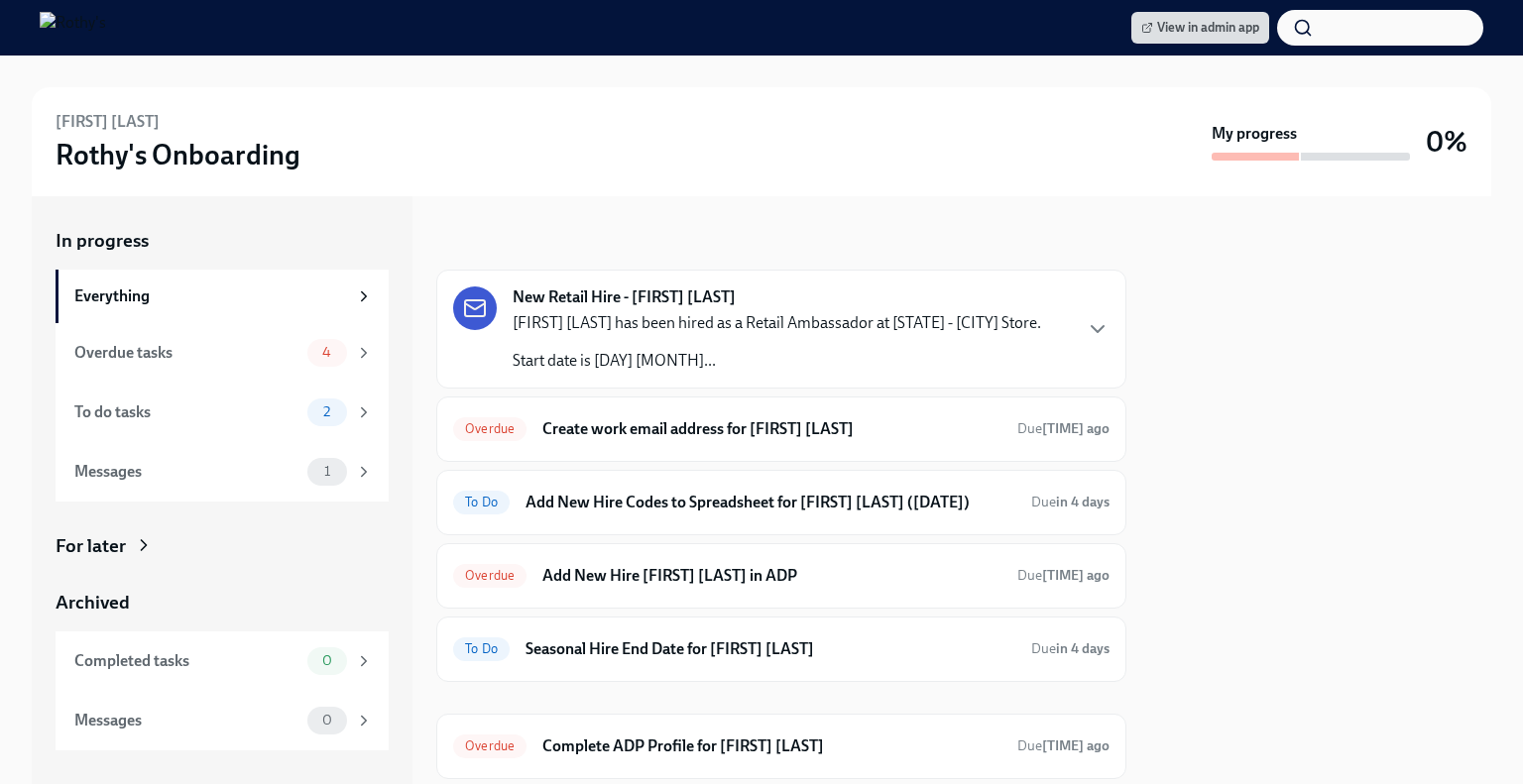 scroll, scrollTop: 0, scrollLeft: 0, axis: both 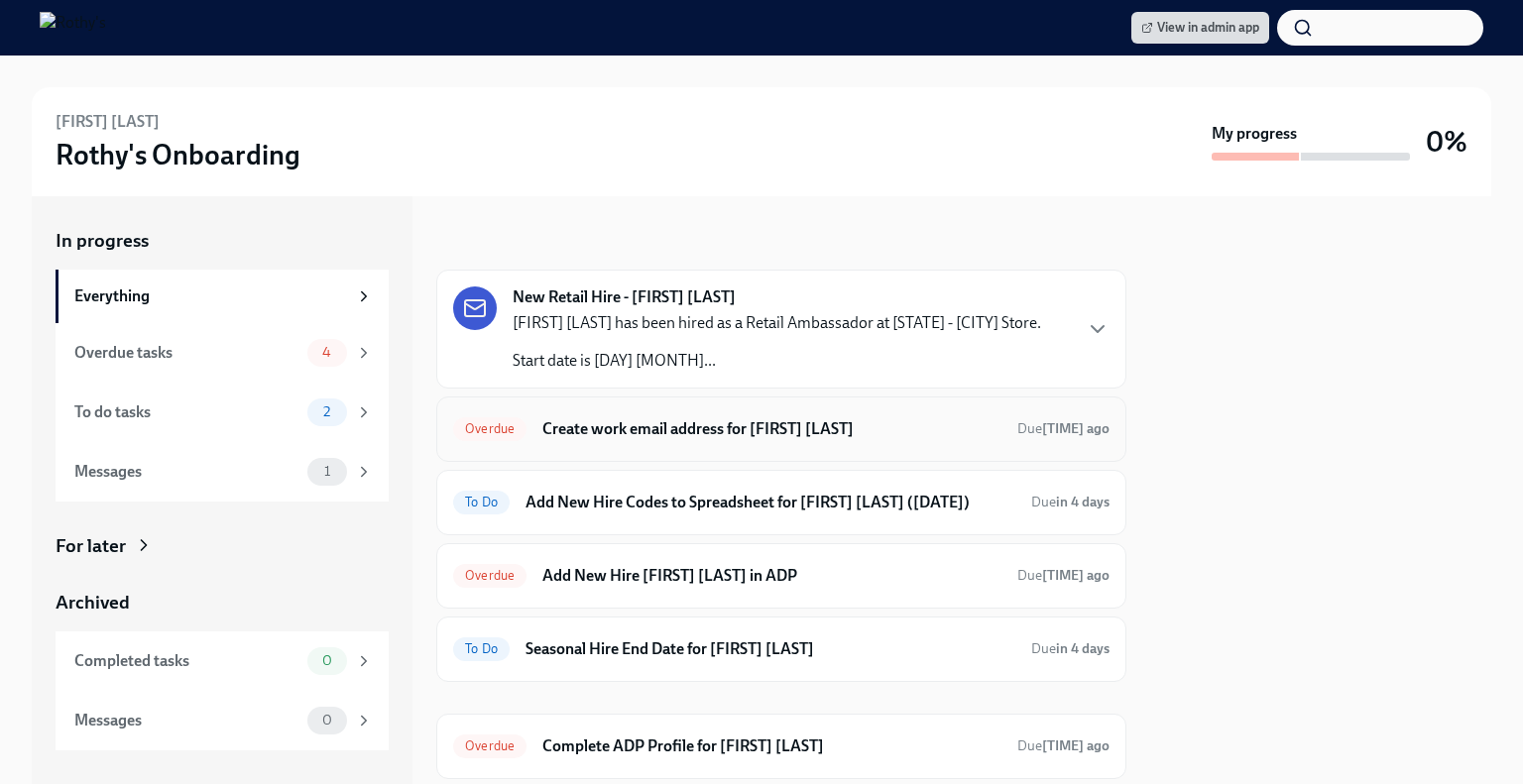click on "Overdue Create work email address for Roneil Smith Due  7 days ago" at bounding box center [781, 429] 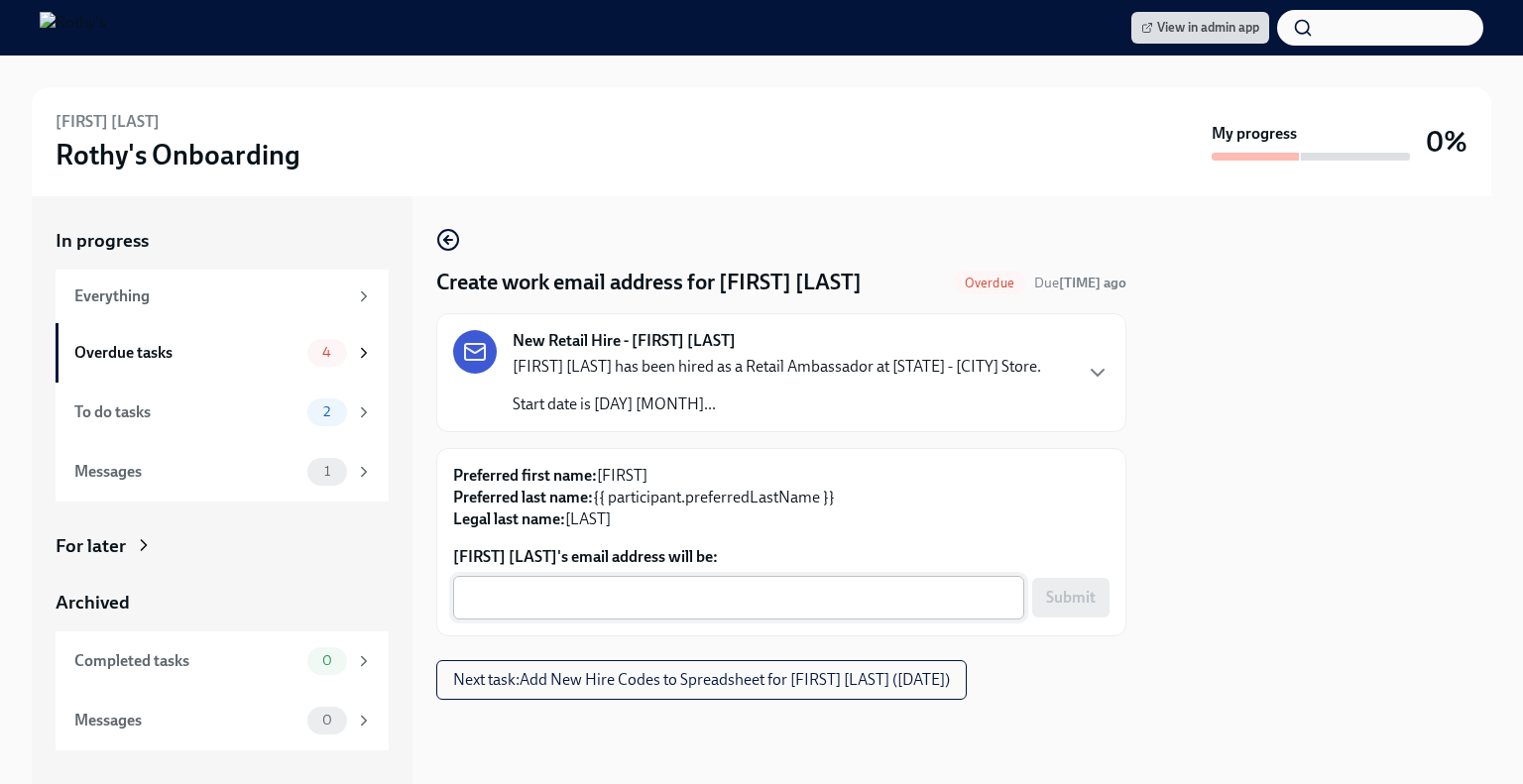 click on "x ​" at bounding box center (739, 598) 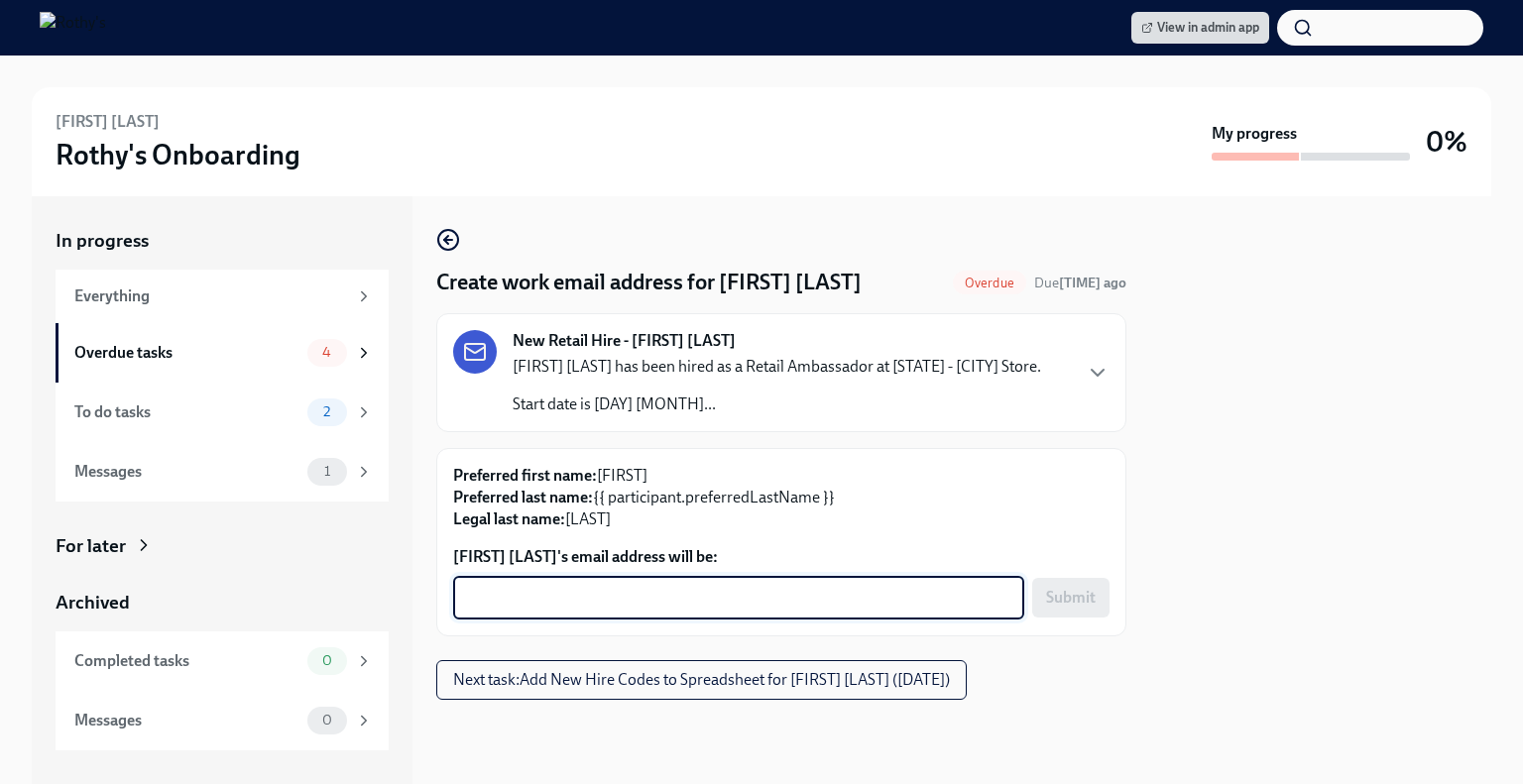 paste on "[EMAIL]" 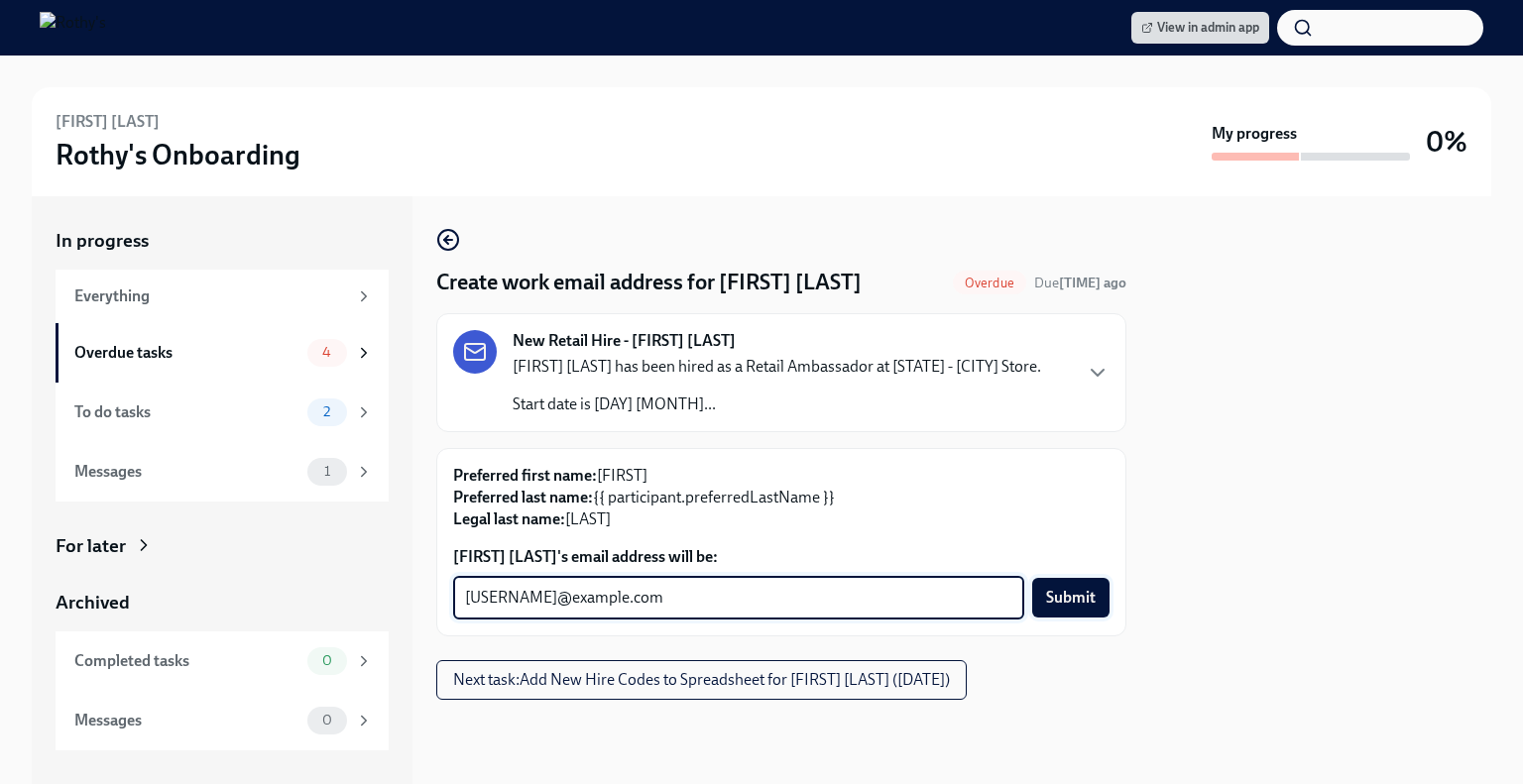 type on "[EMAIL]" 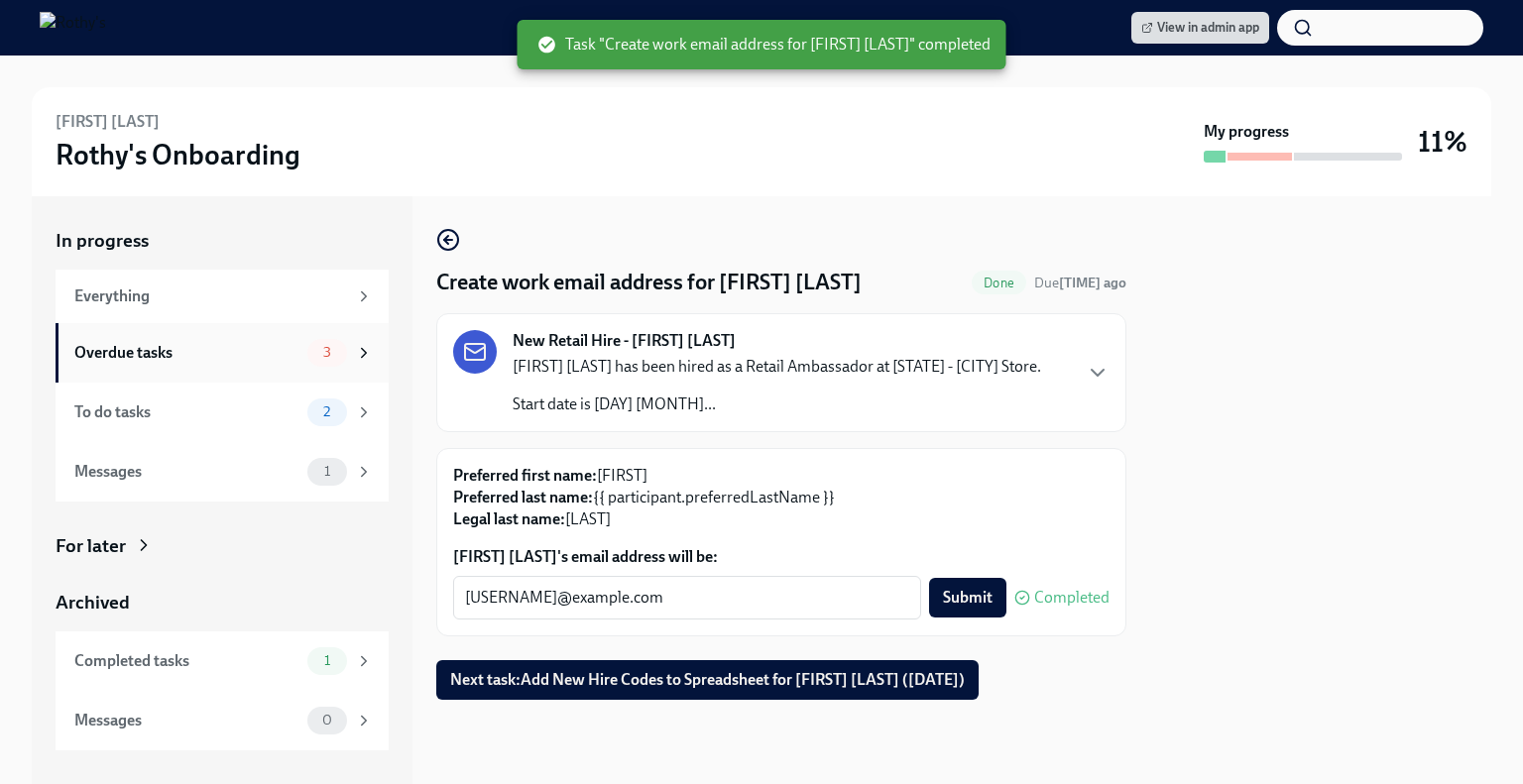 click on "Overdue tasks" at bounding box center (186, 353) 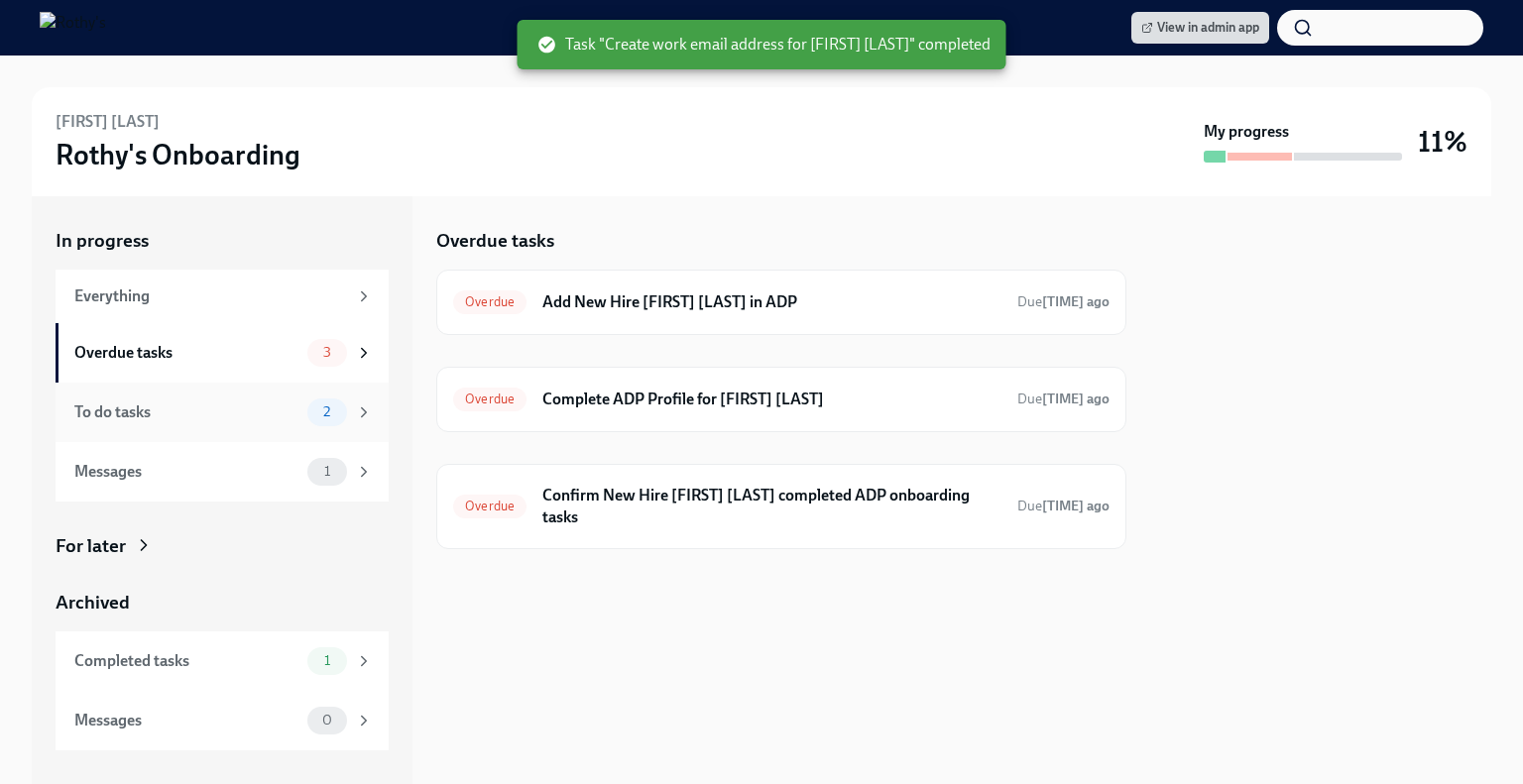 click on "To do tasks" at bounding box center [186, 412] 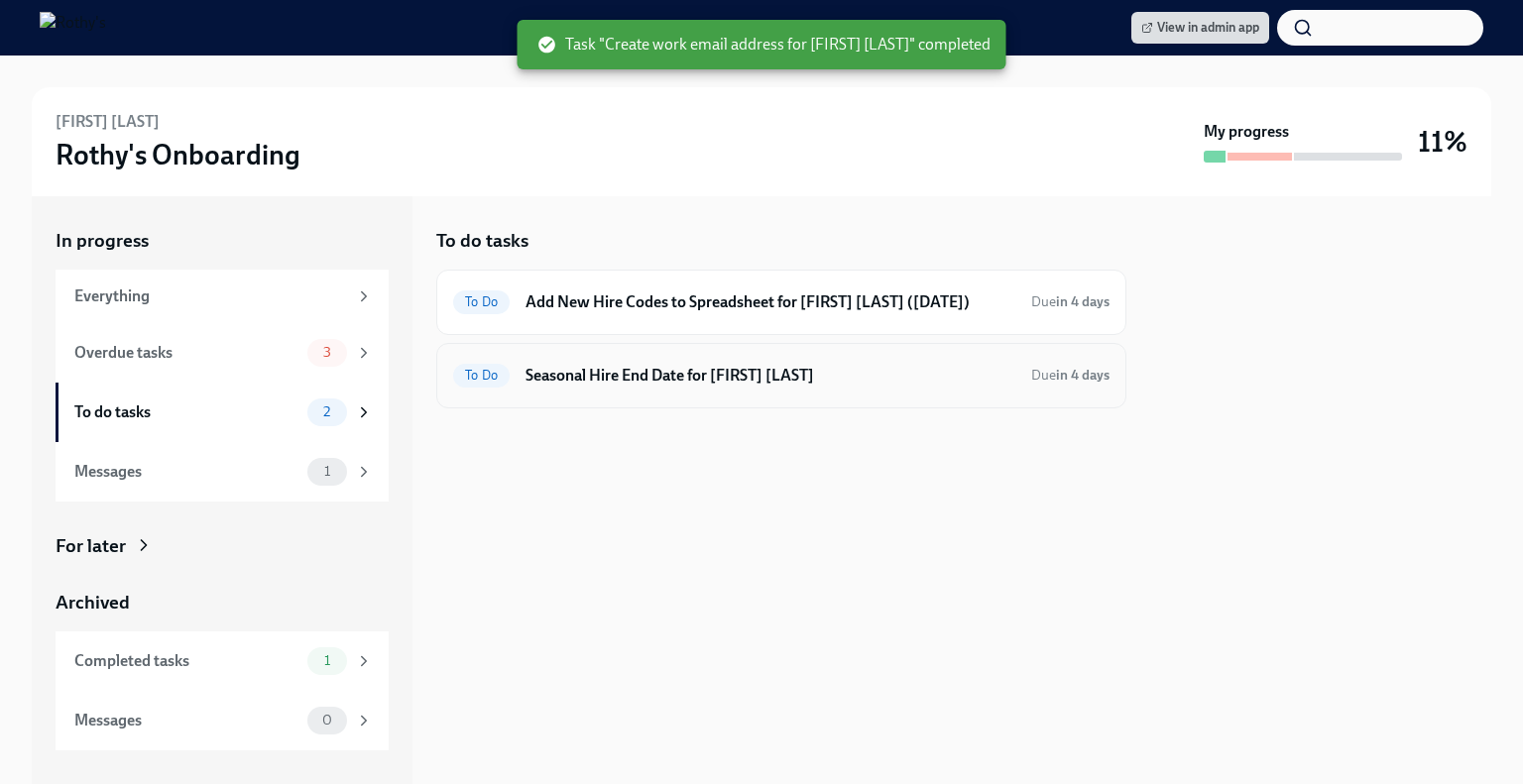 click on "Seasonal Hire End Date for Roneil Smith" at bounding box center [770, 376] 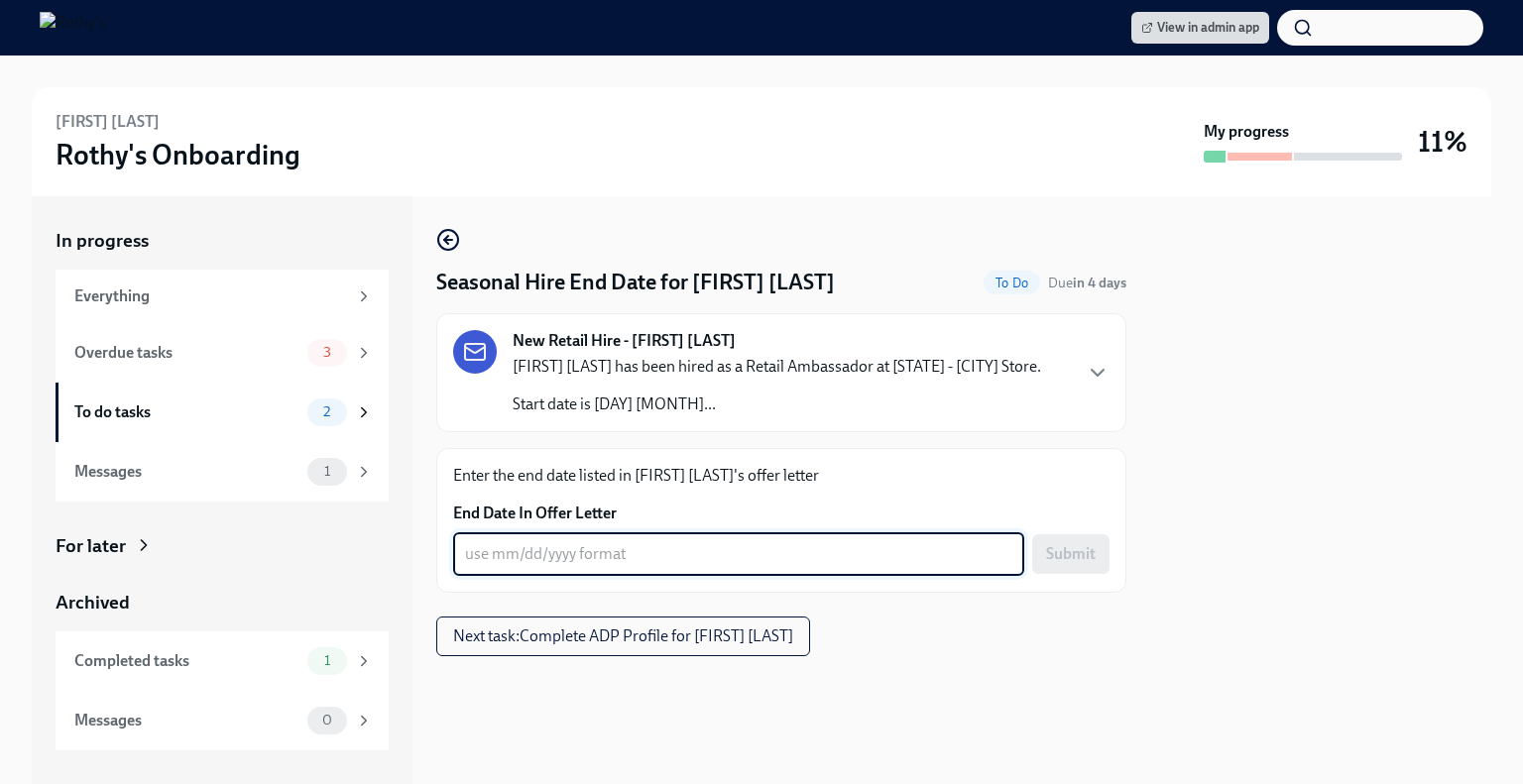 click on "End Date In Offer Letter" at bounding box center (739, 554) 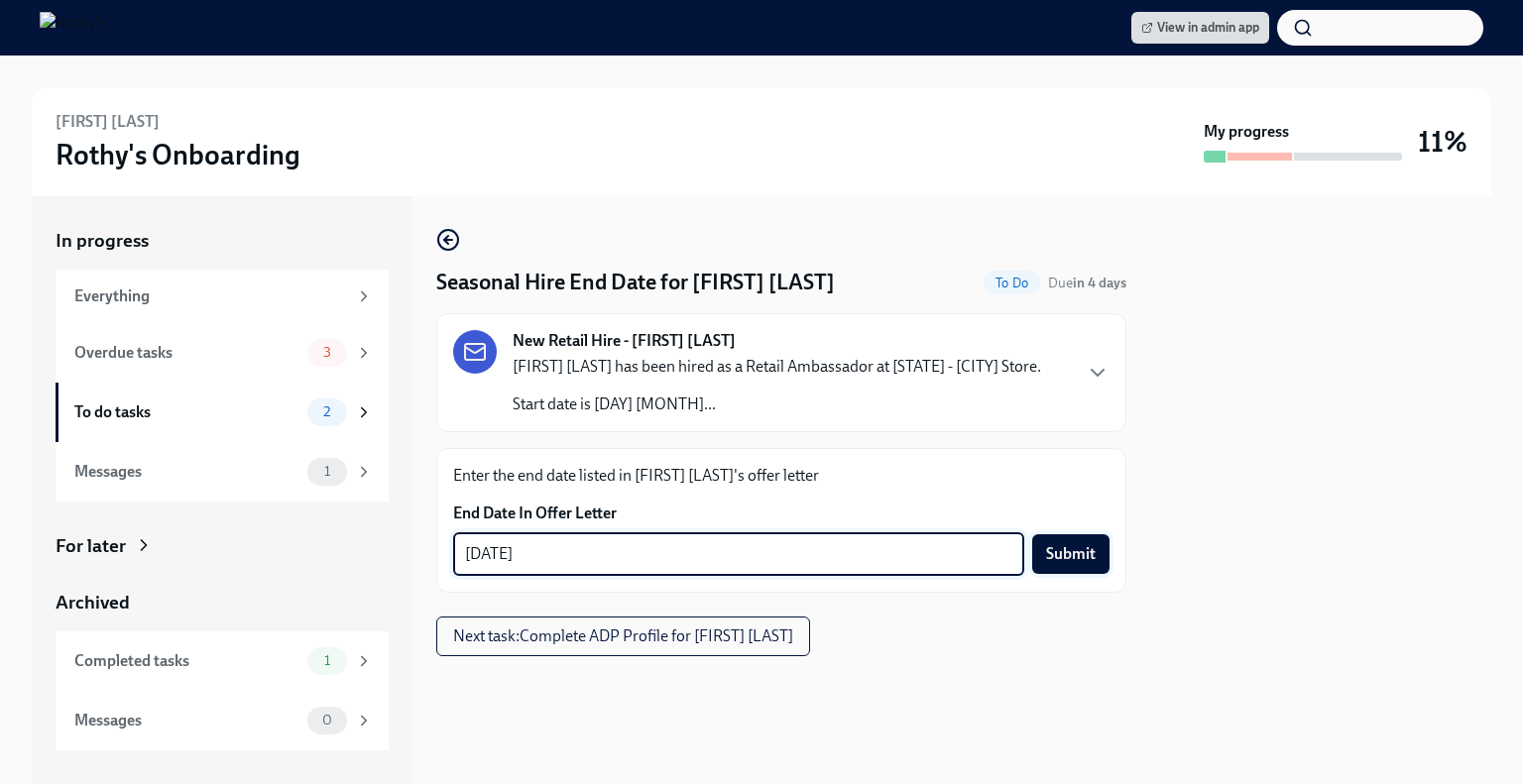 type on "10/19/2025" 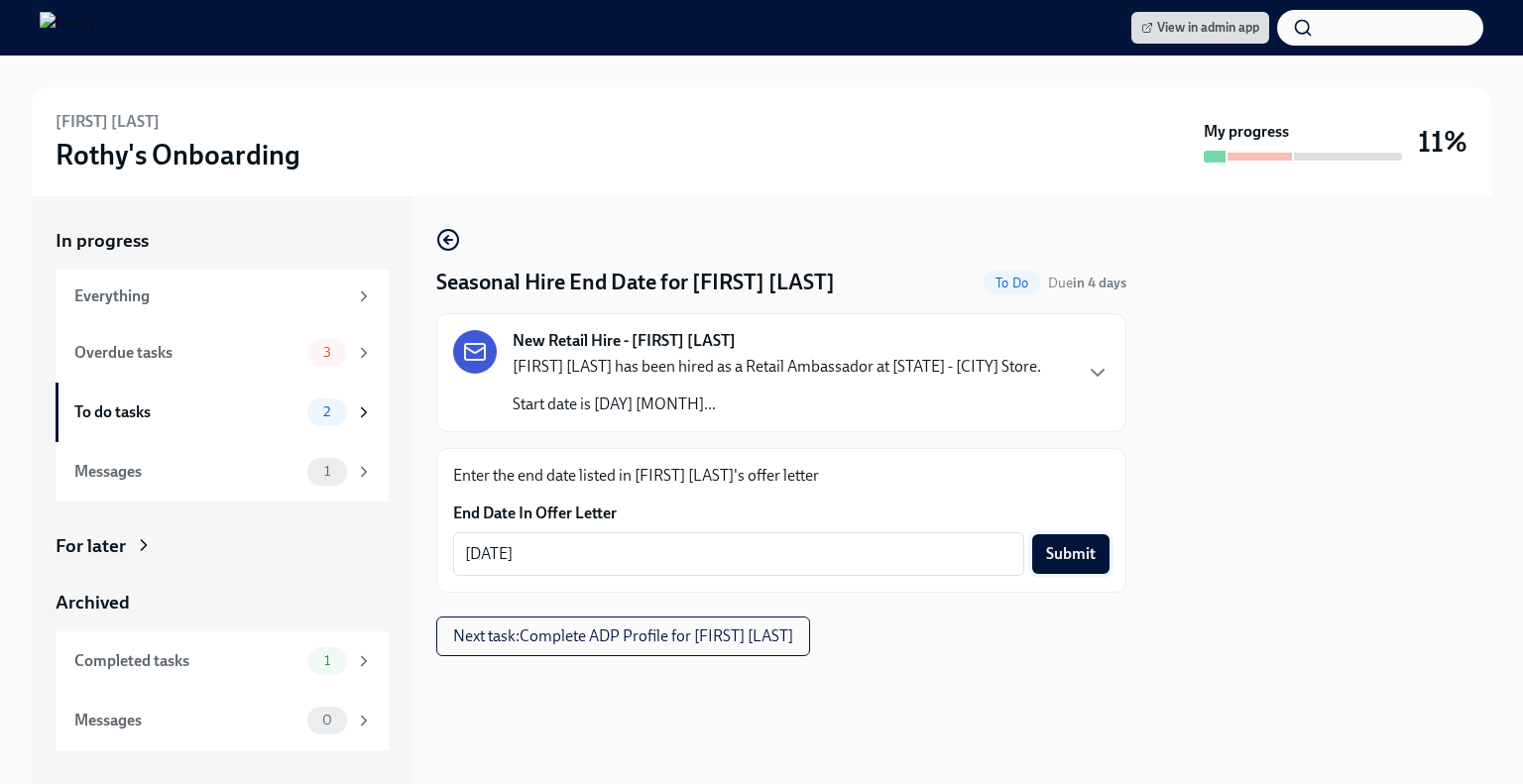 click on "Loremi" at bounding box center (1071, 554) 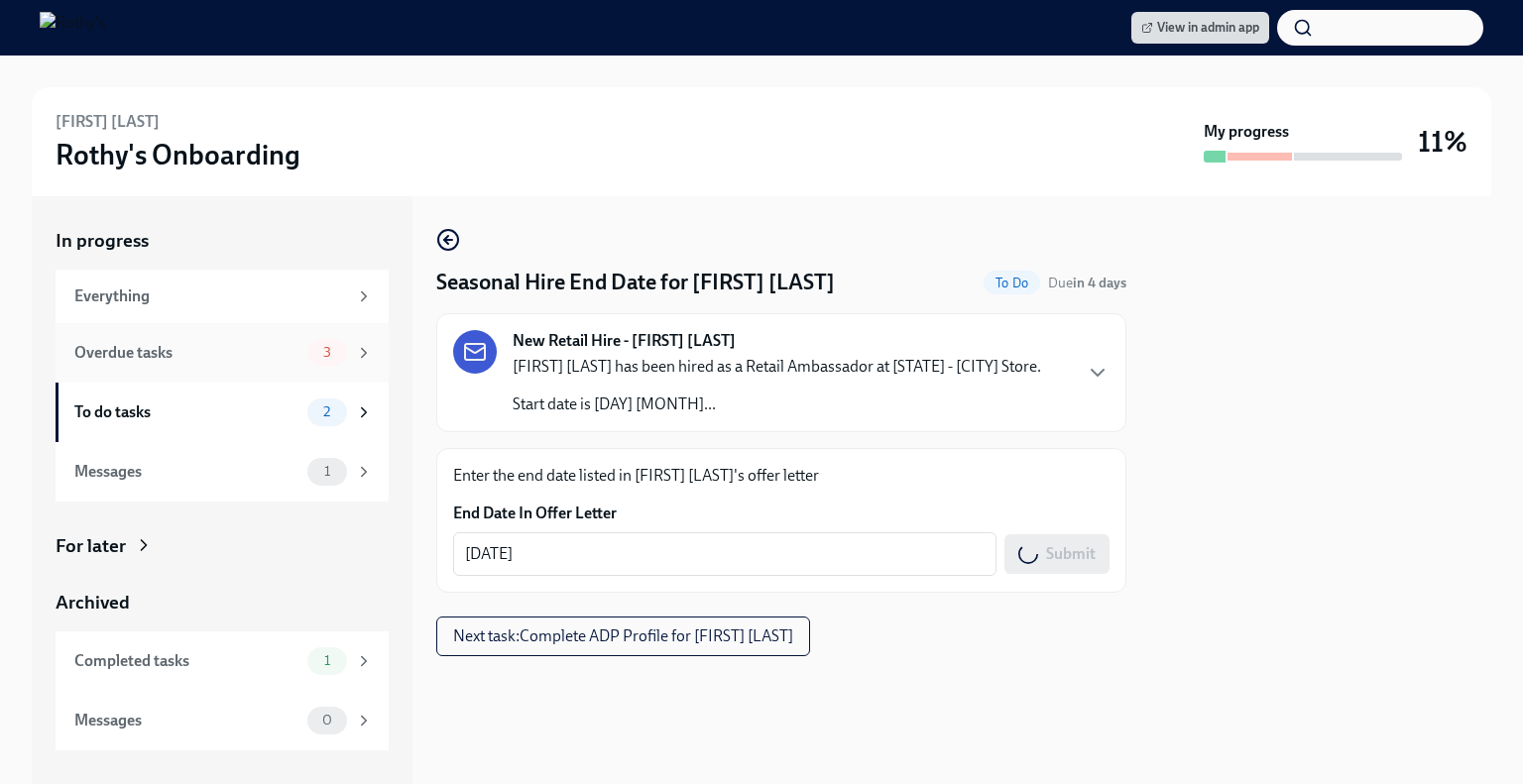 click on "Overdue tasks 3" at bounding box center (223, 353) 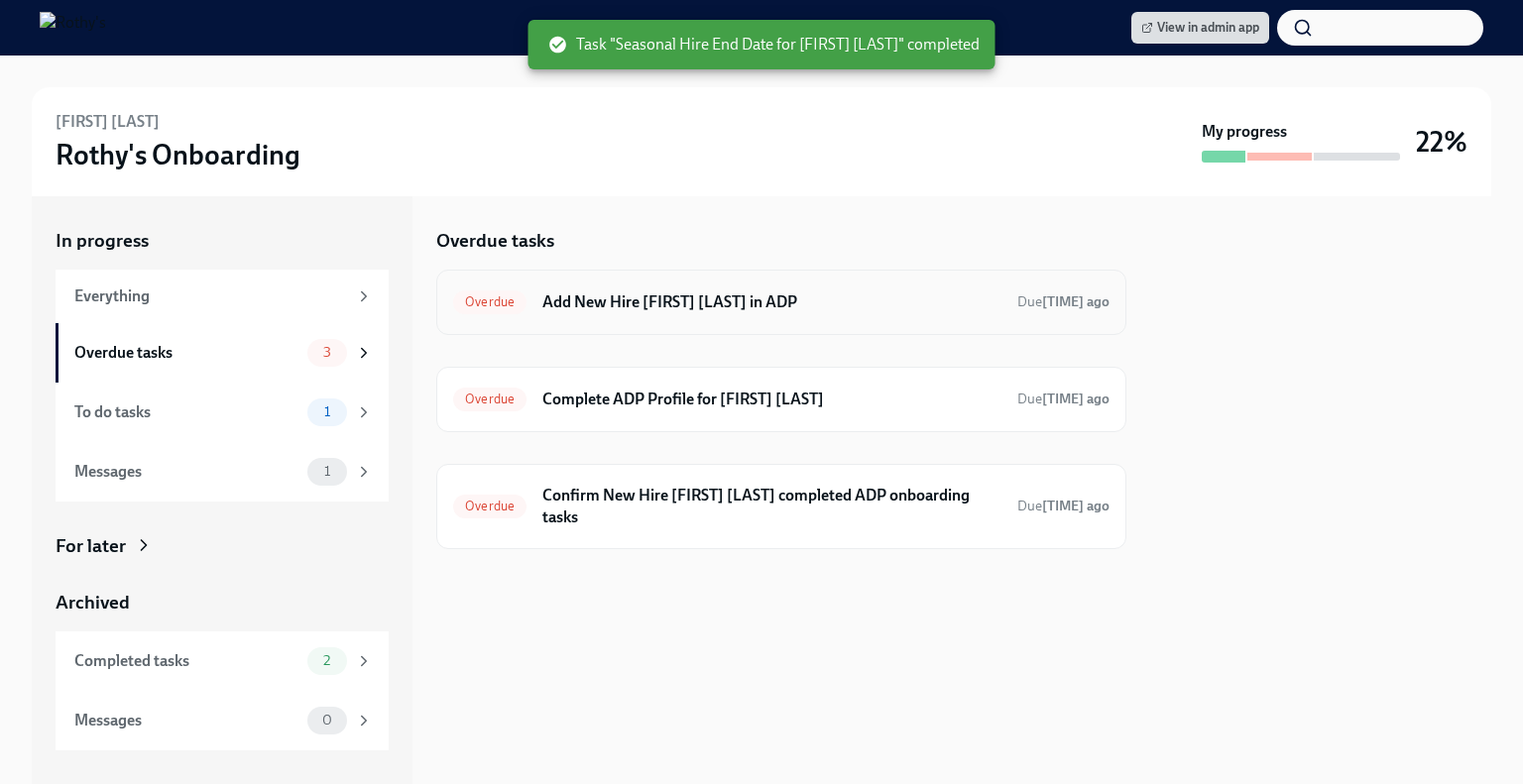click on "Add New Hire Roneil Smith in ADP" at bounding box center (771, 302) 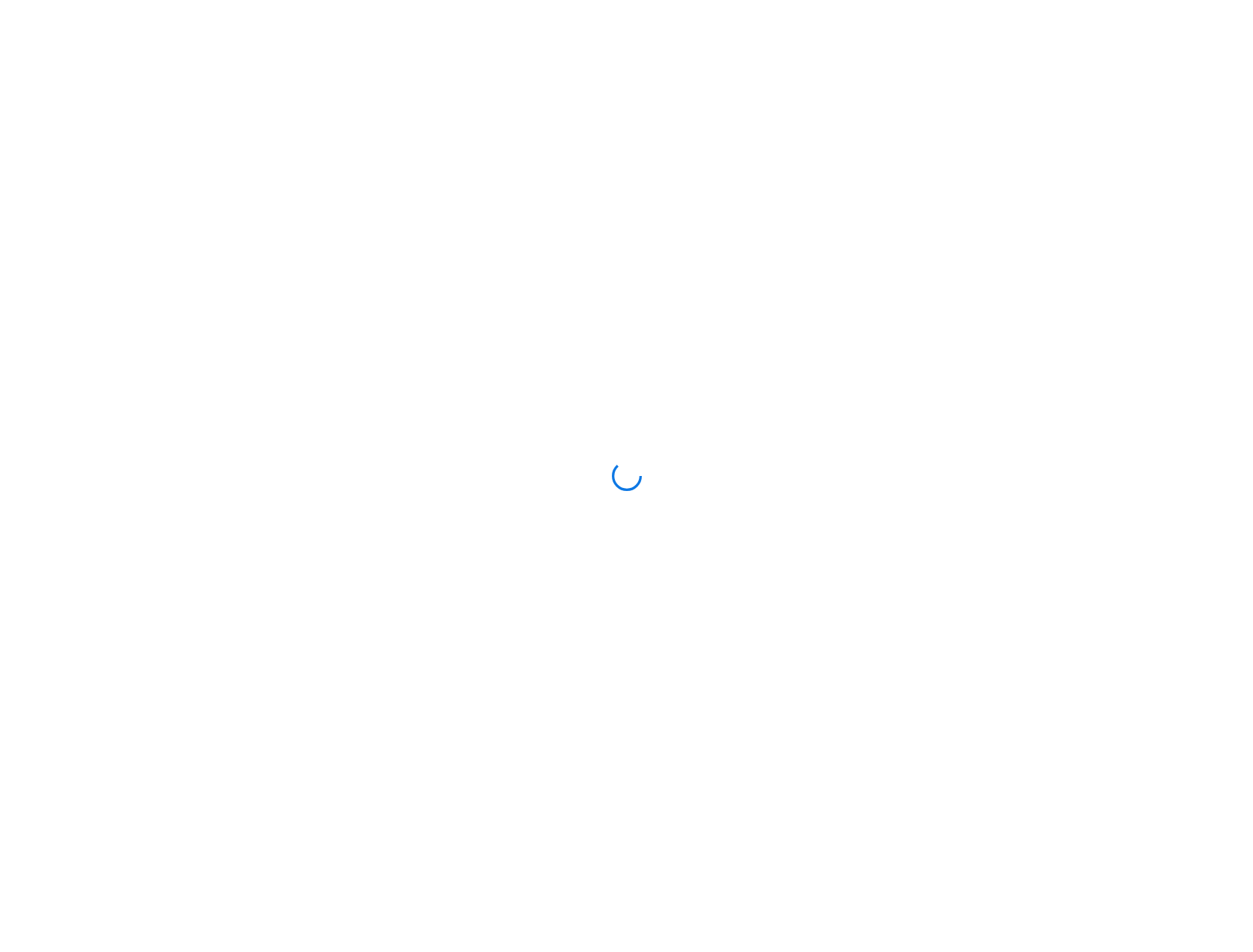 scroll, scrollTop: 0, scrollLeft: 0, axis: both 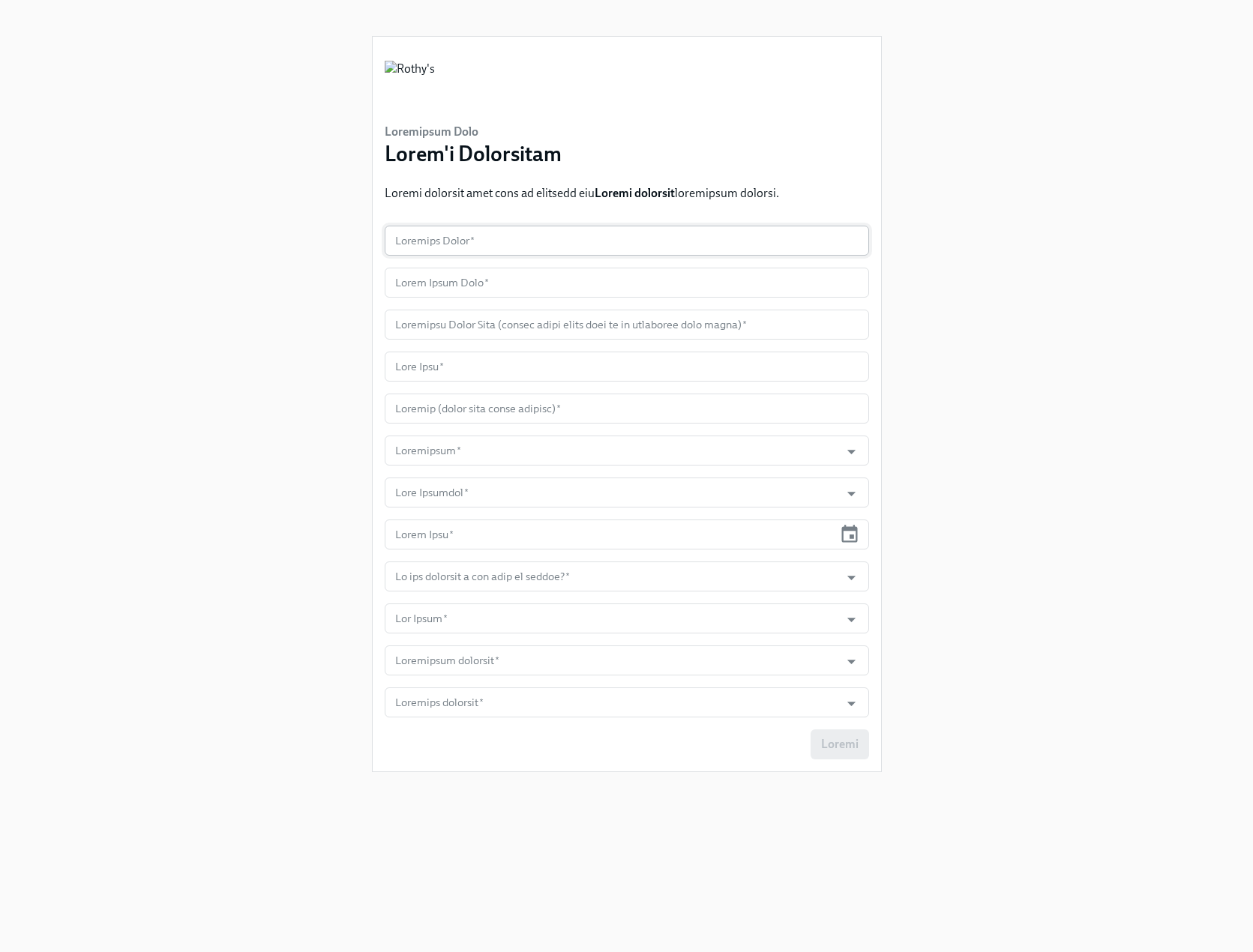 click at bounding box center (627, 241) 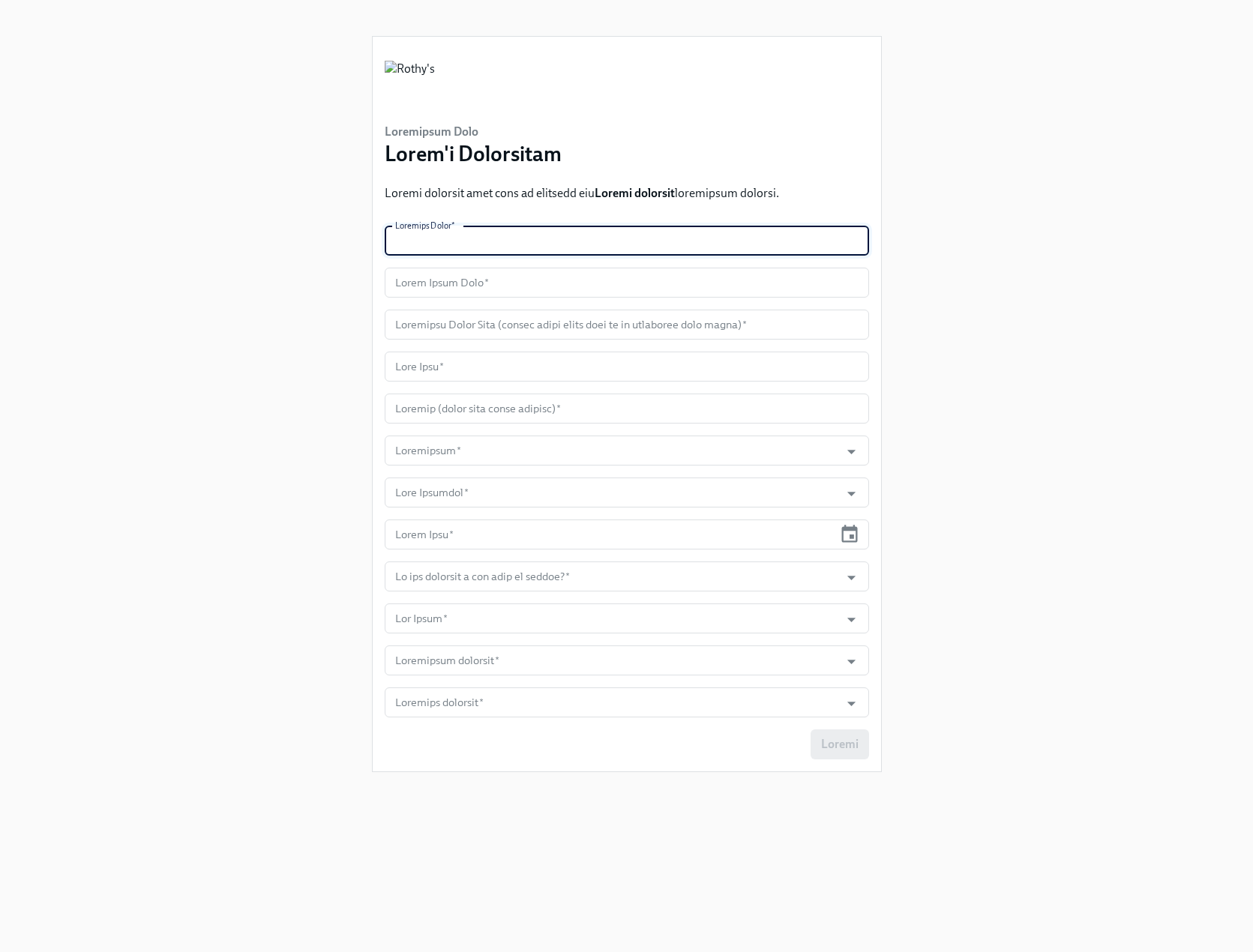 paste on "loremips279@dolor.sit" 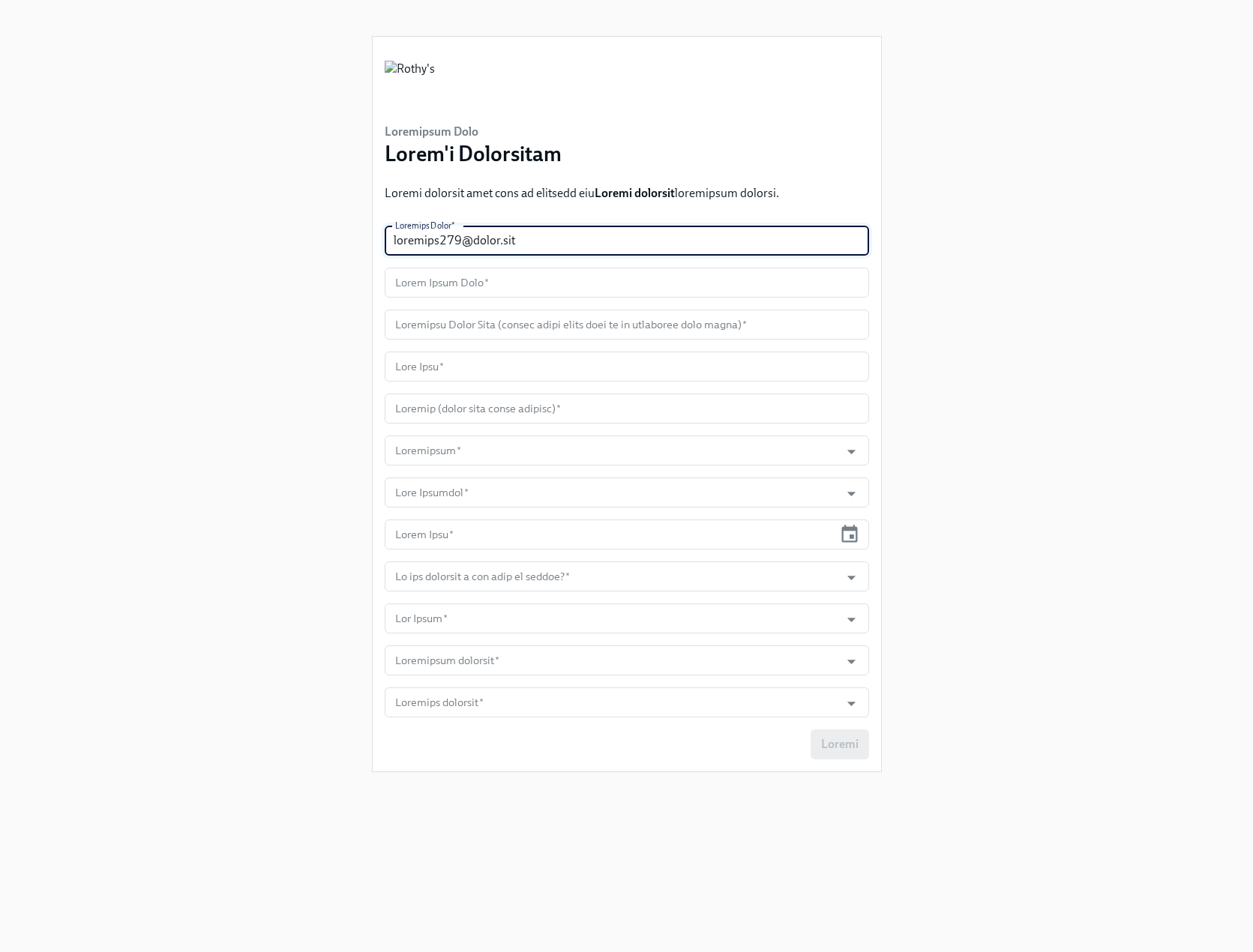 type on "loremips279@dolor.sit" 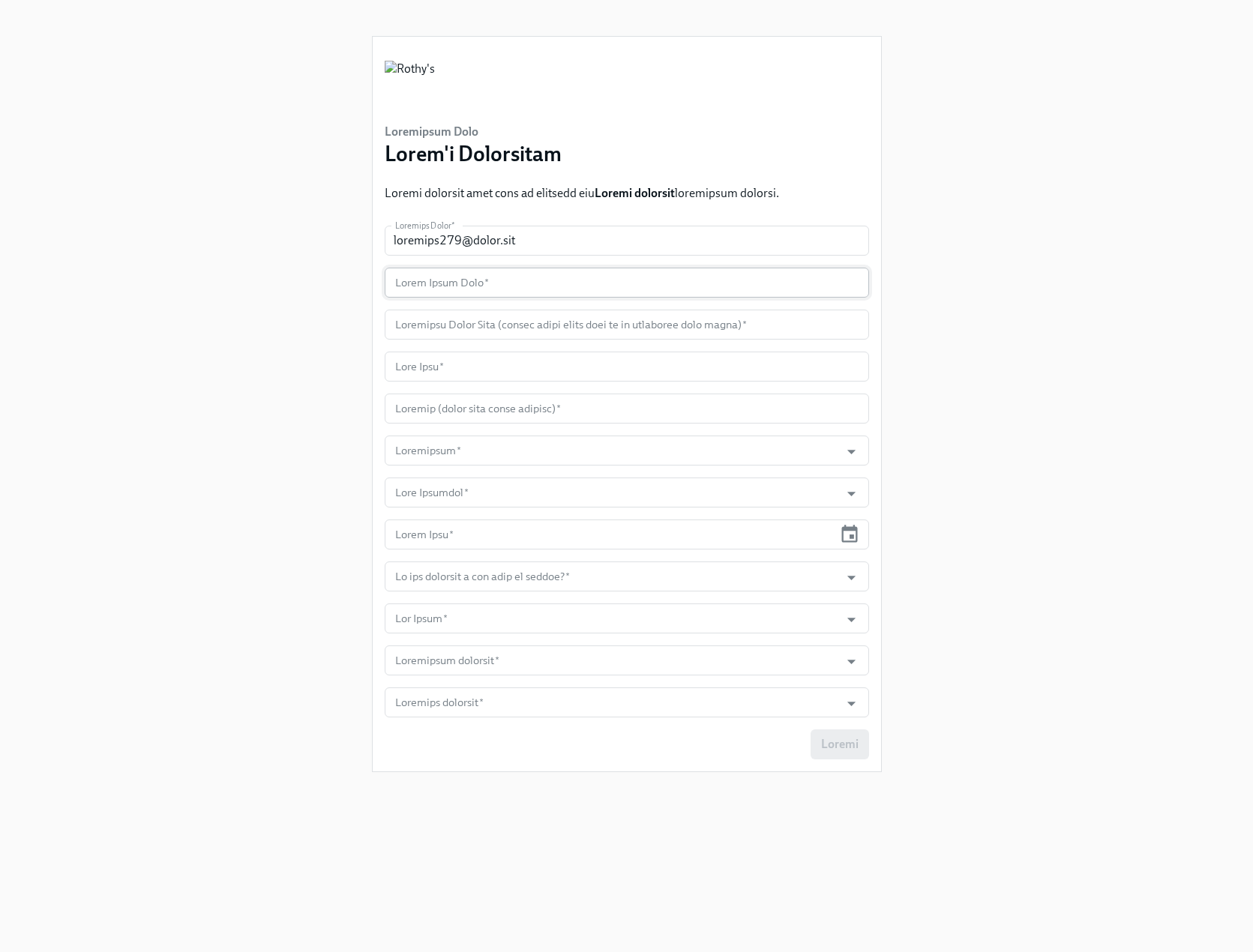 click at bounding box center [627, 241] 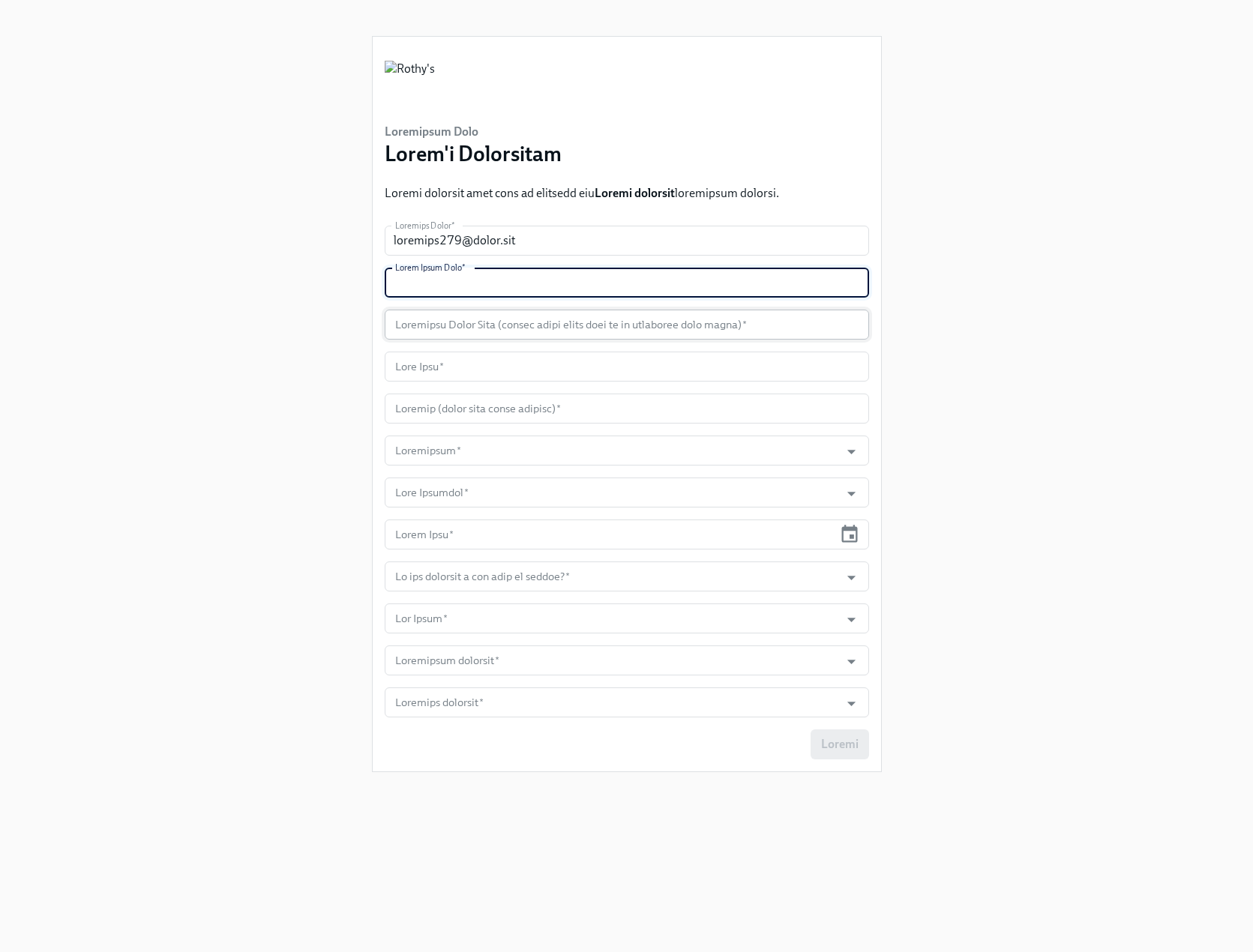 paste on "Loremi" 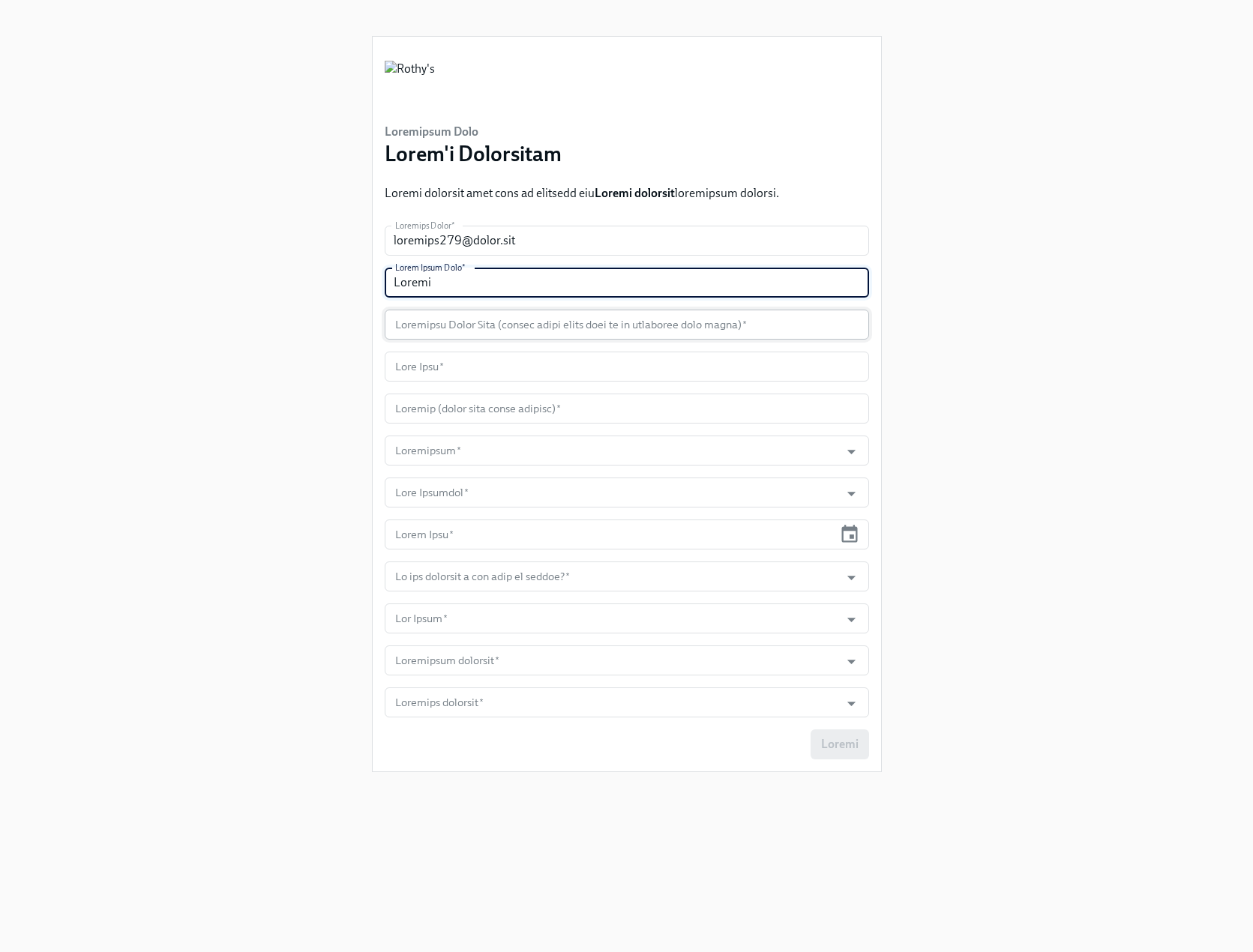 type on "Loremi" 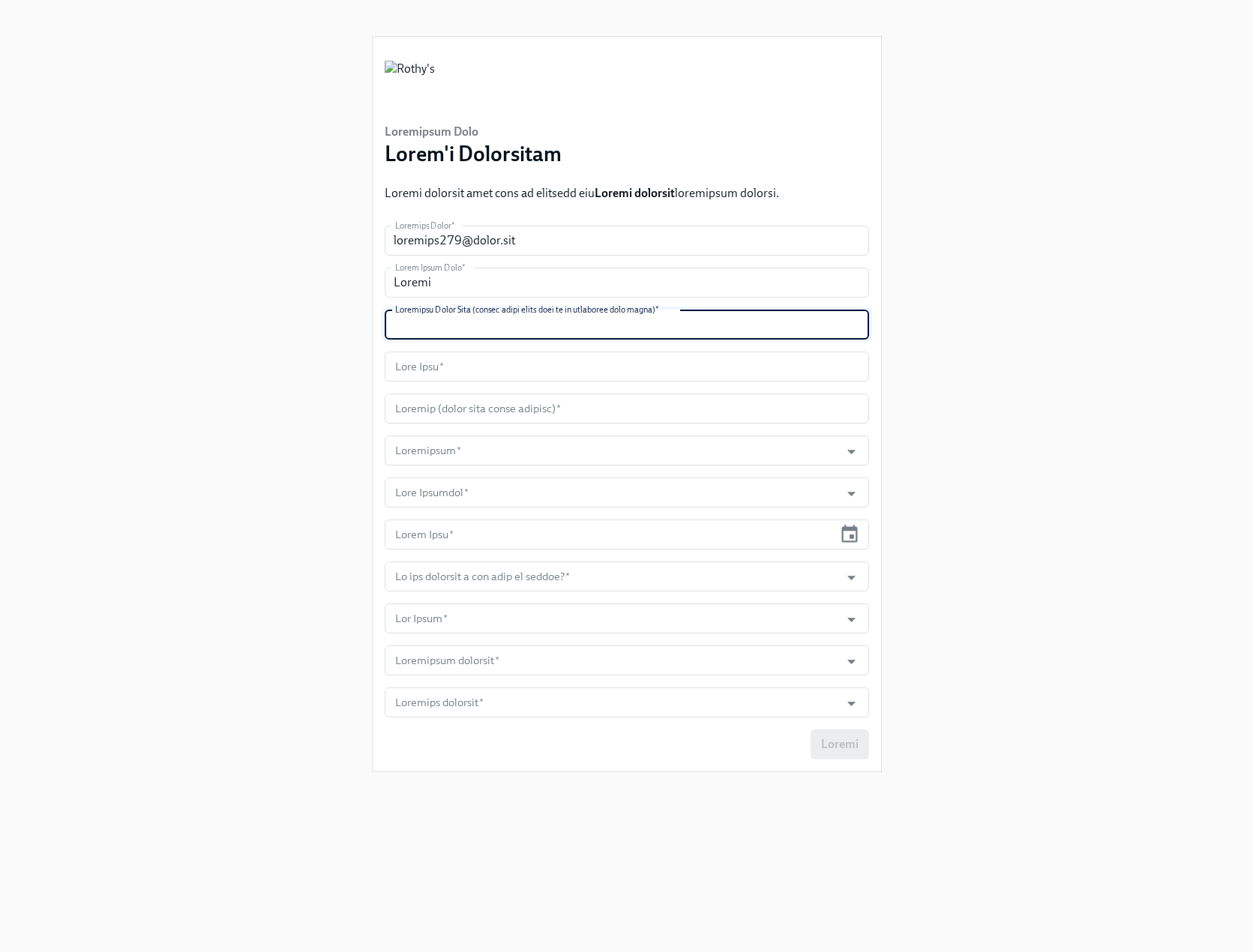 paste on "Loremi" 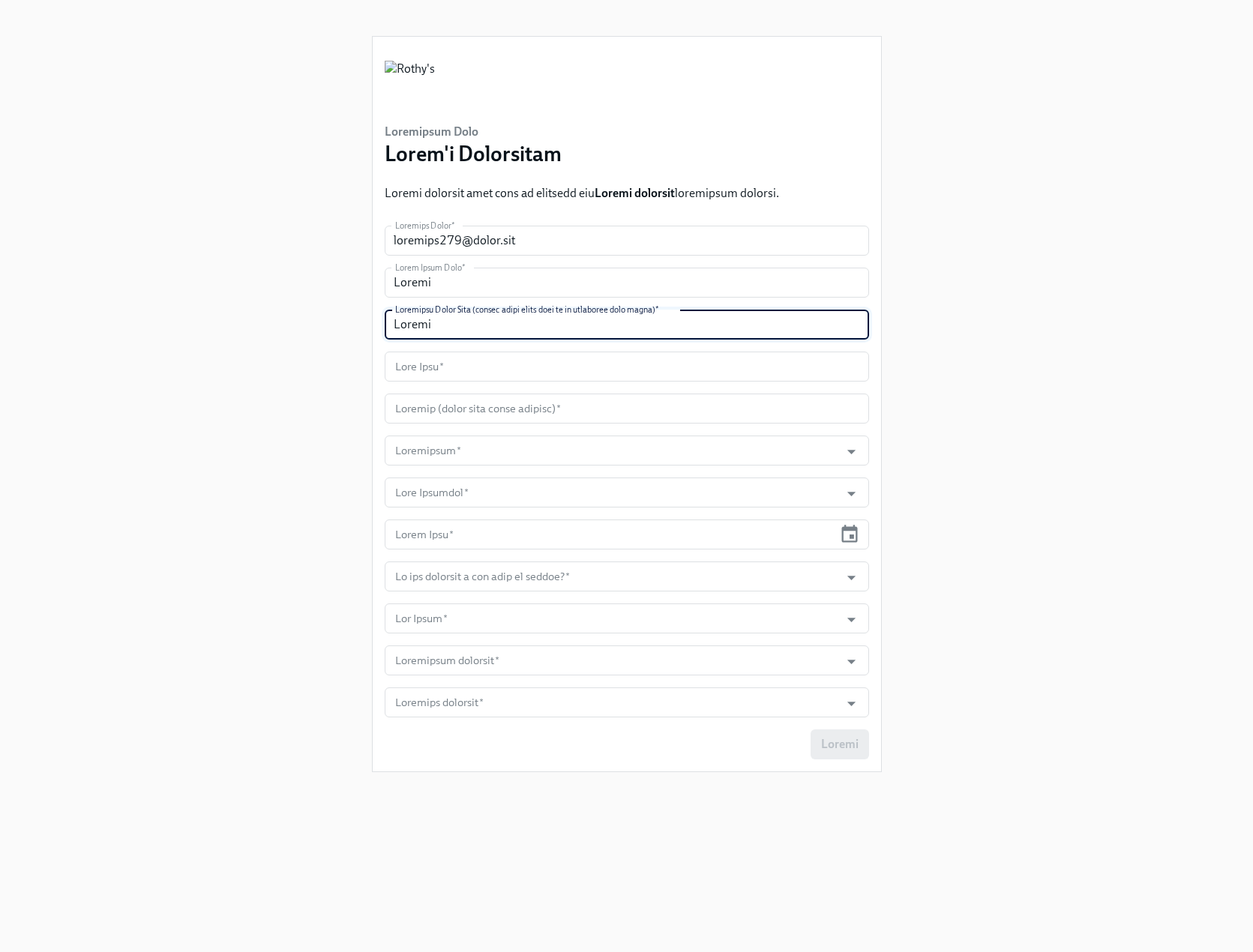type on "Loremi" 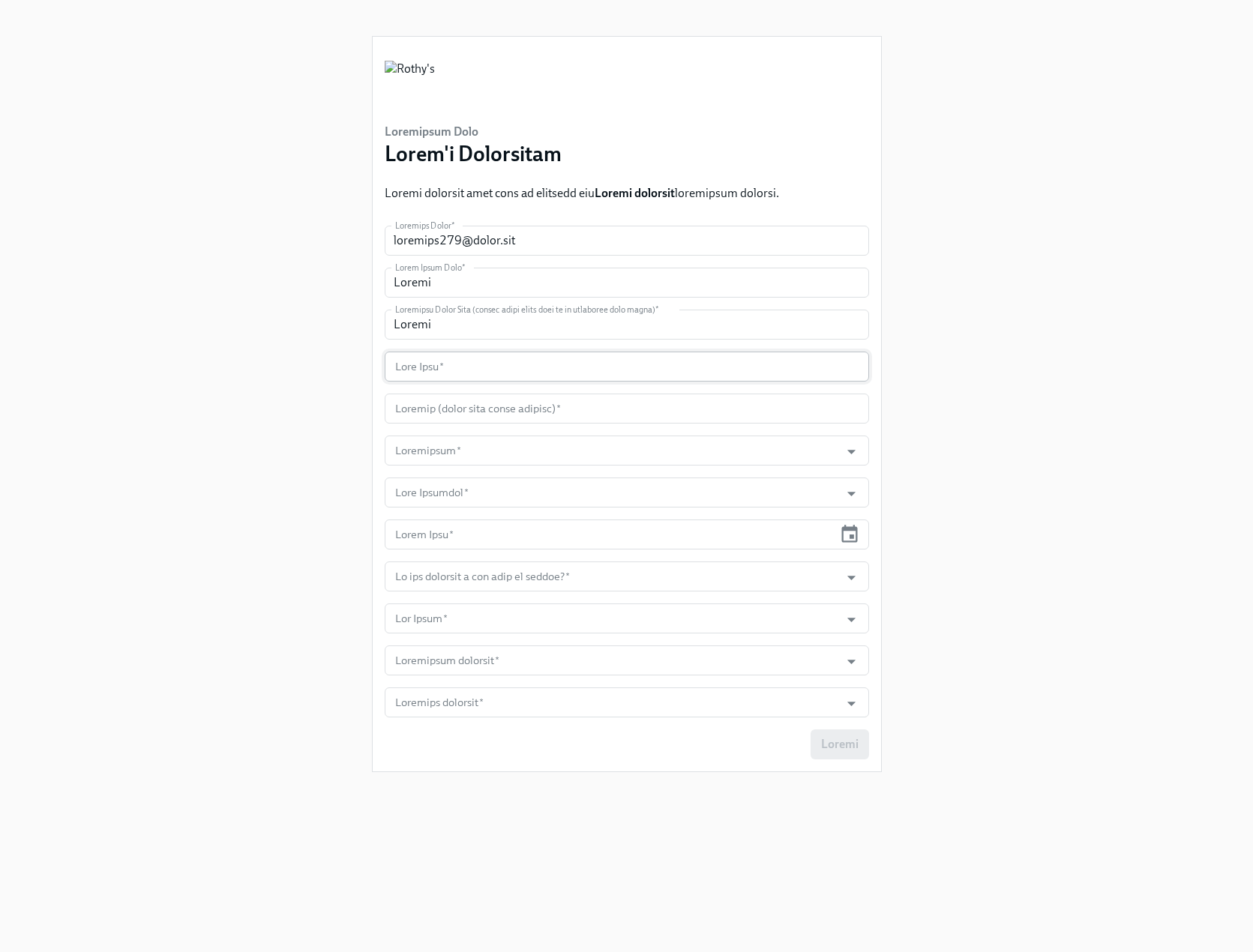 click at bounding box center [627, 241] 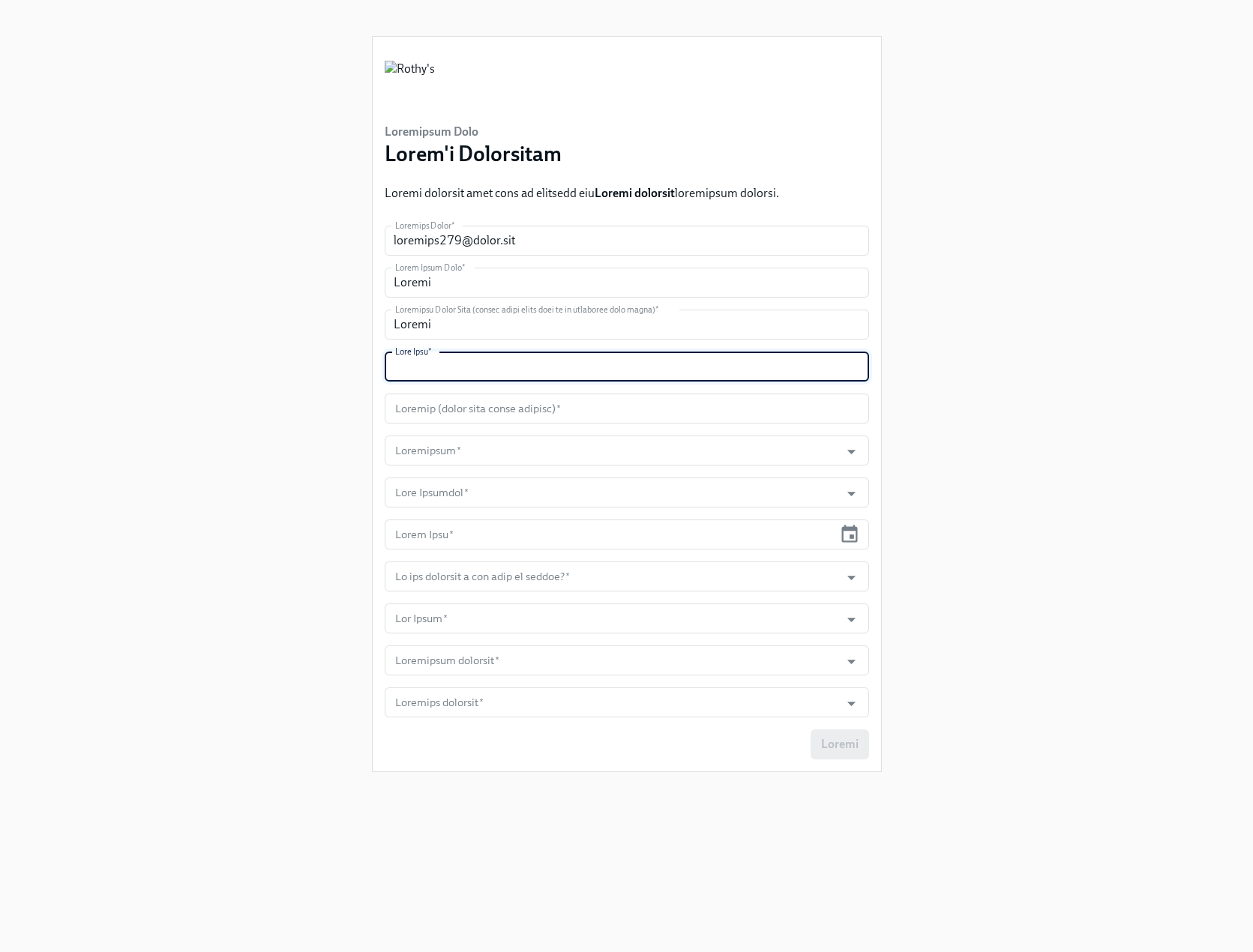 paste on "Lorem" 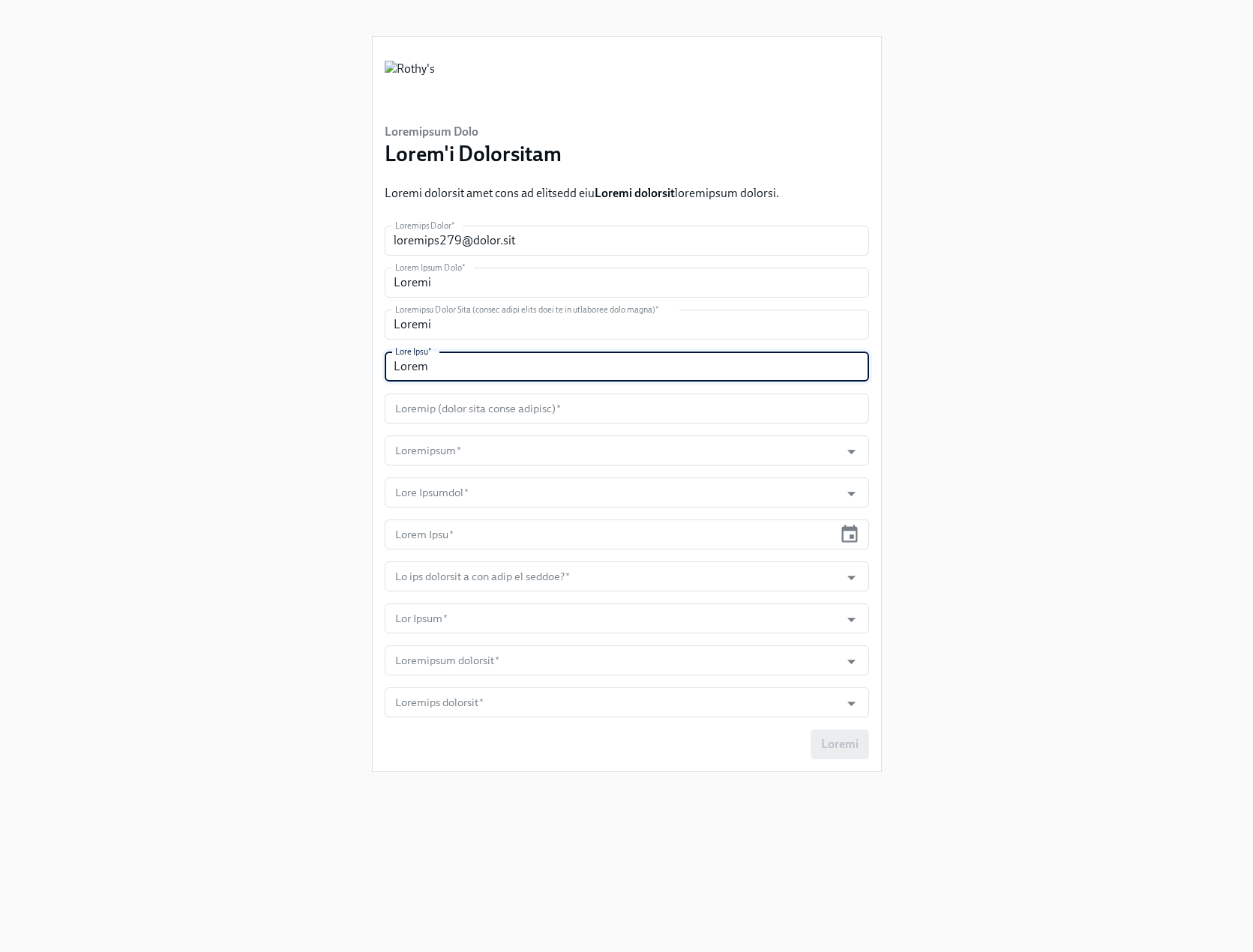 type on "Lorem" 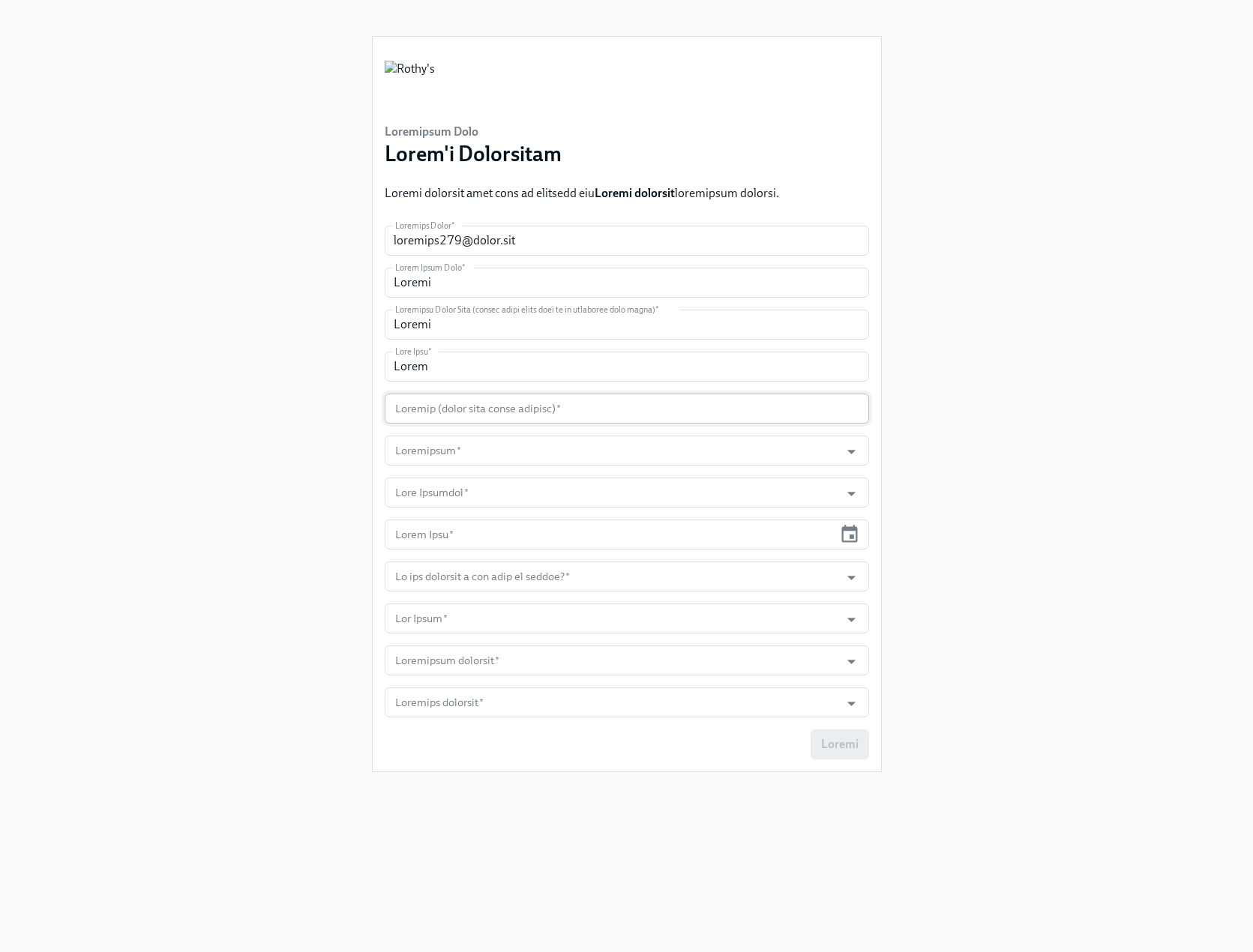 click at bounding box center [627, 241] 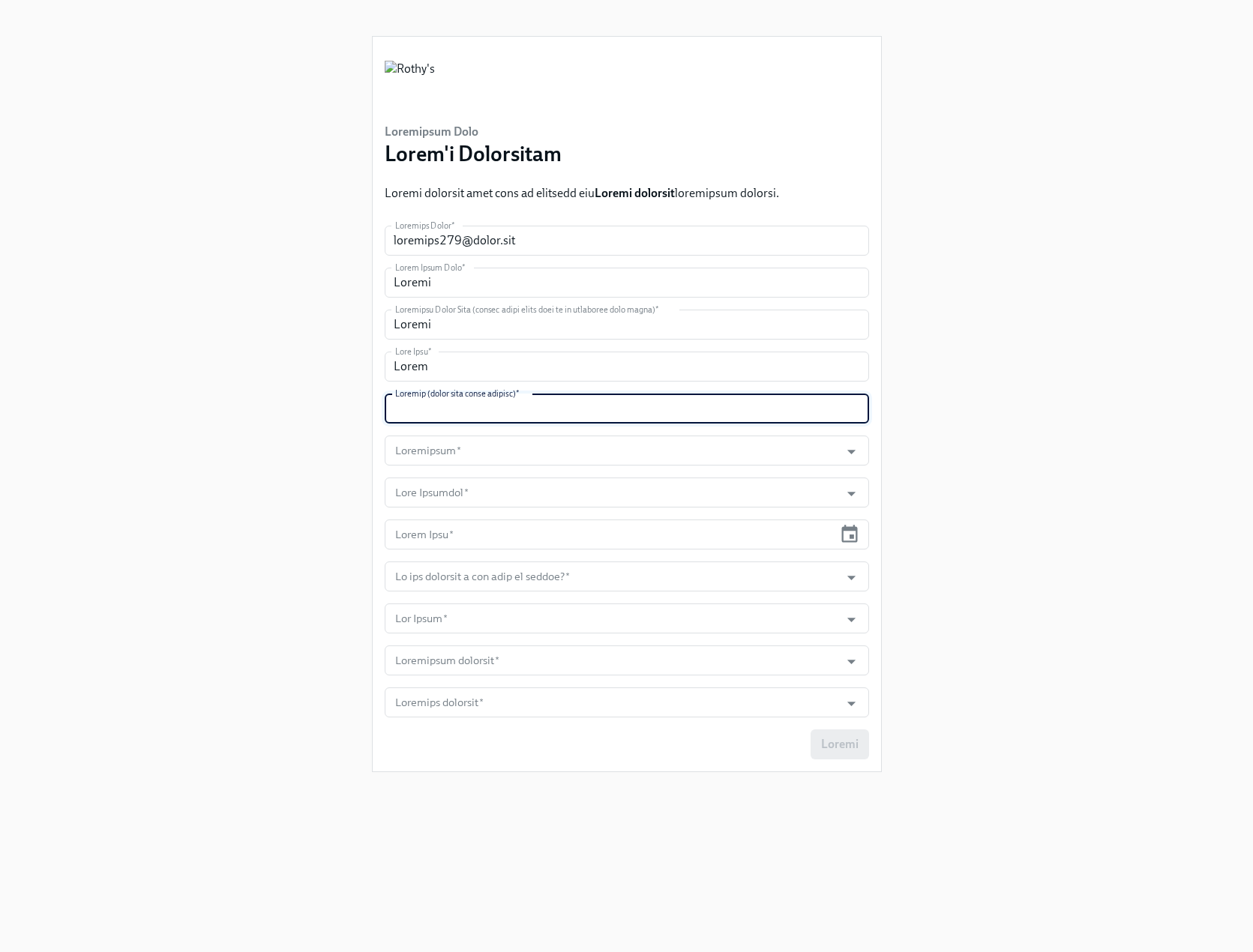 paste on "loremipsu@dolors.ame" 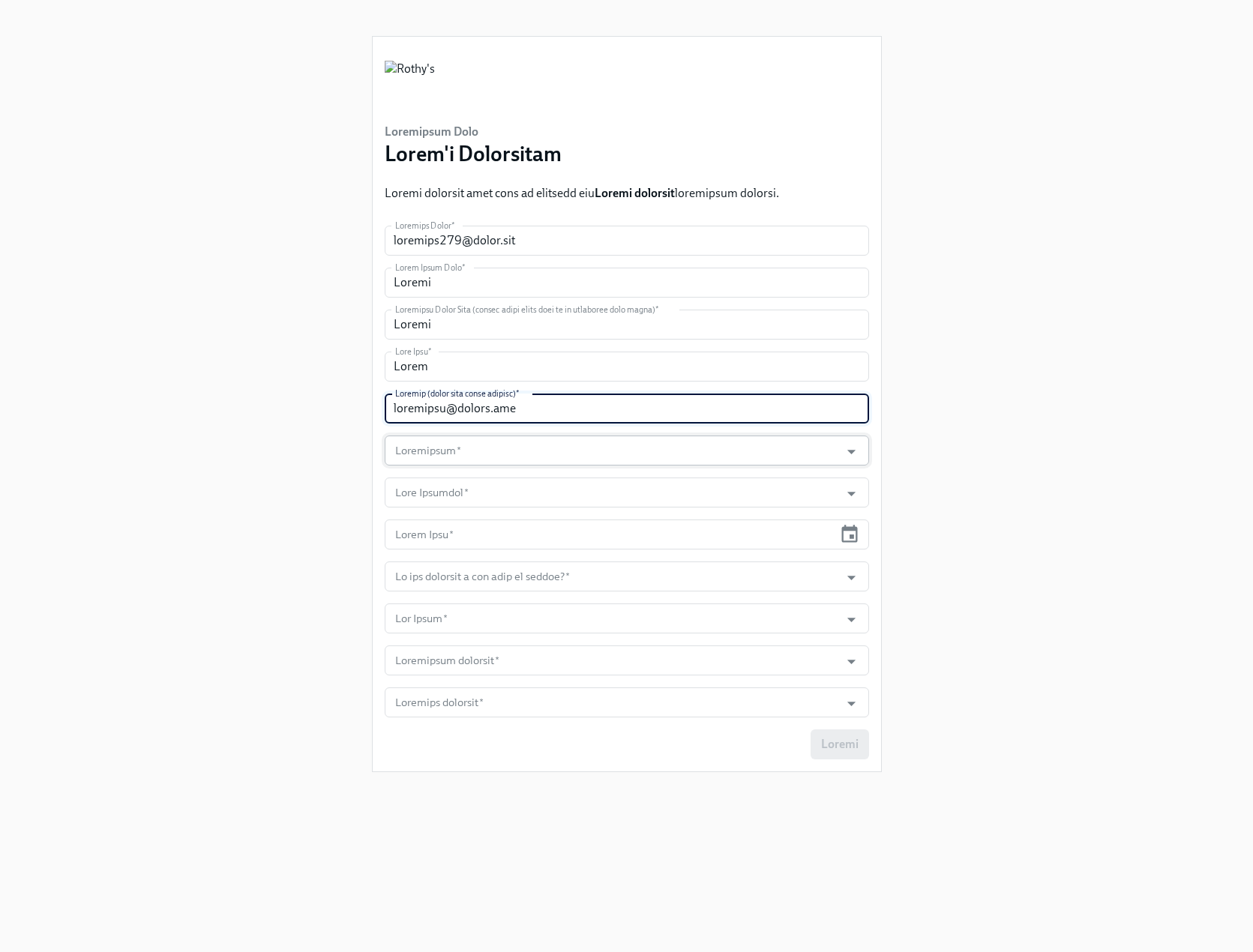 type on "loremipsu@dolors.ame" 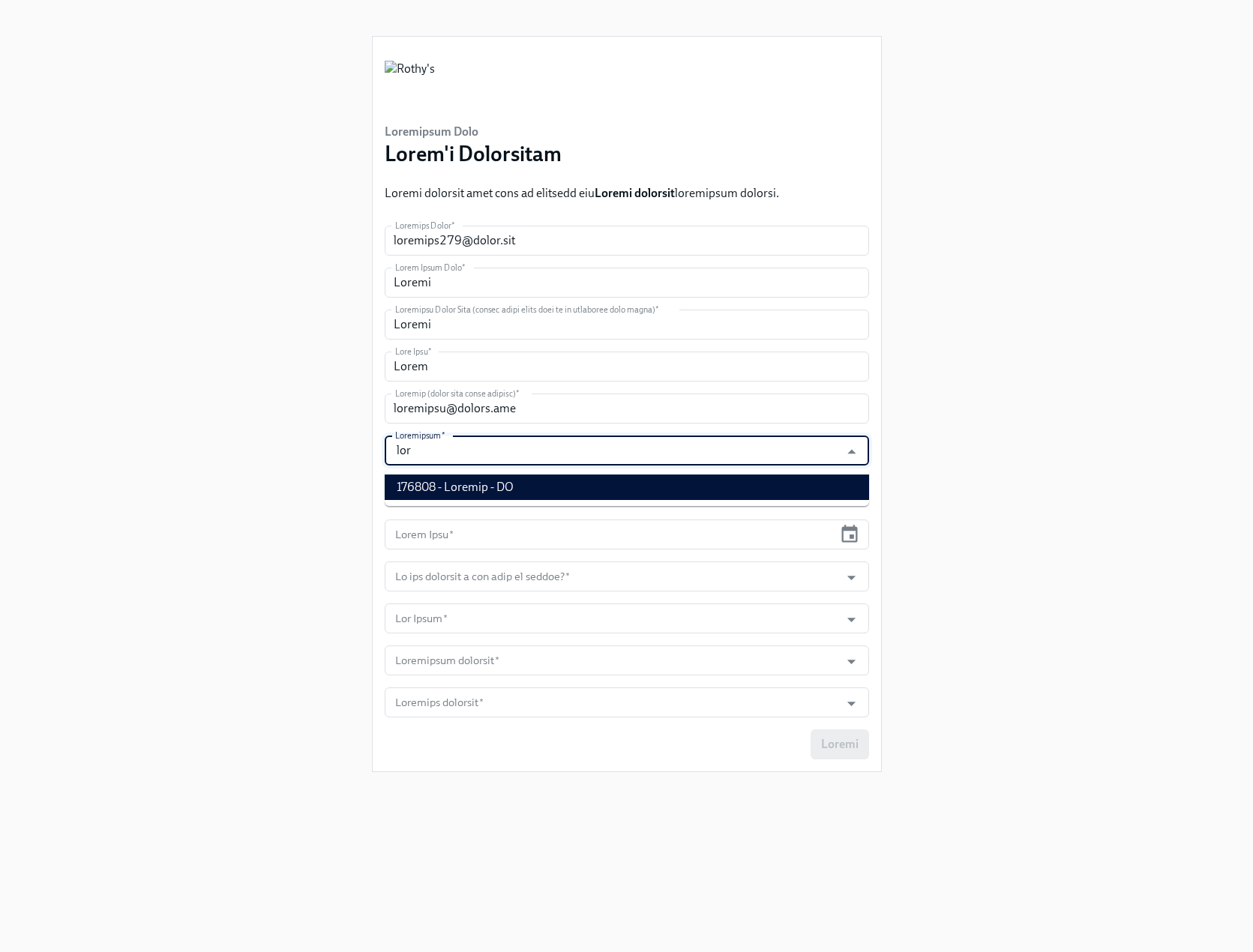 click on "176808 - Loremip - DO" at bounding box center (627, 487) 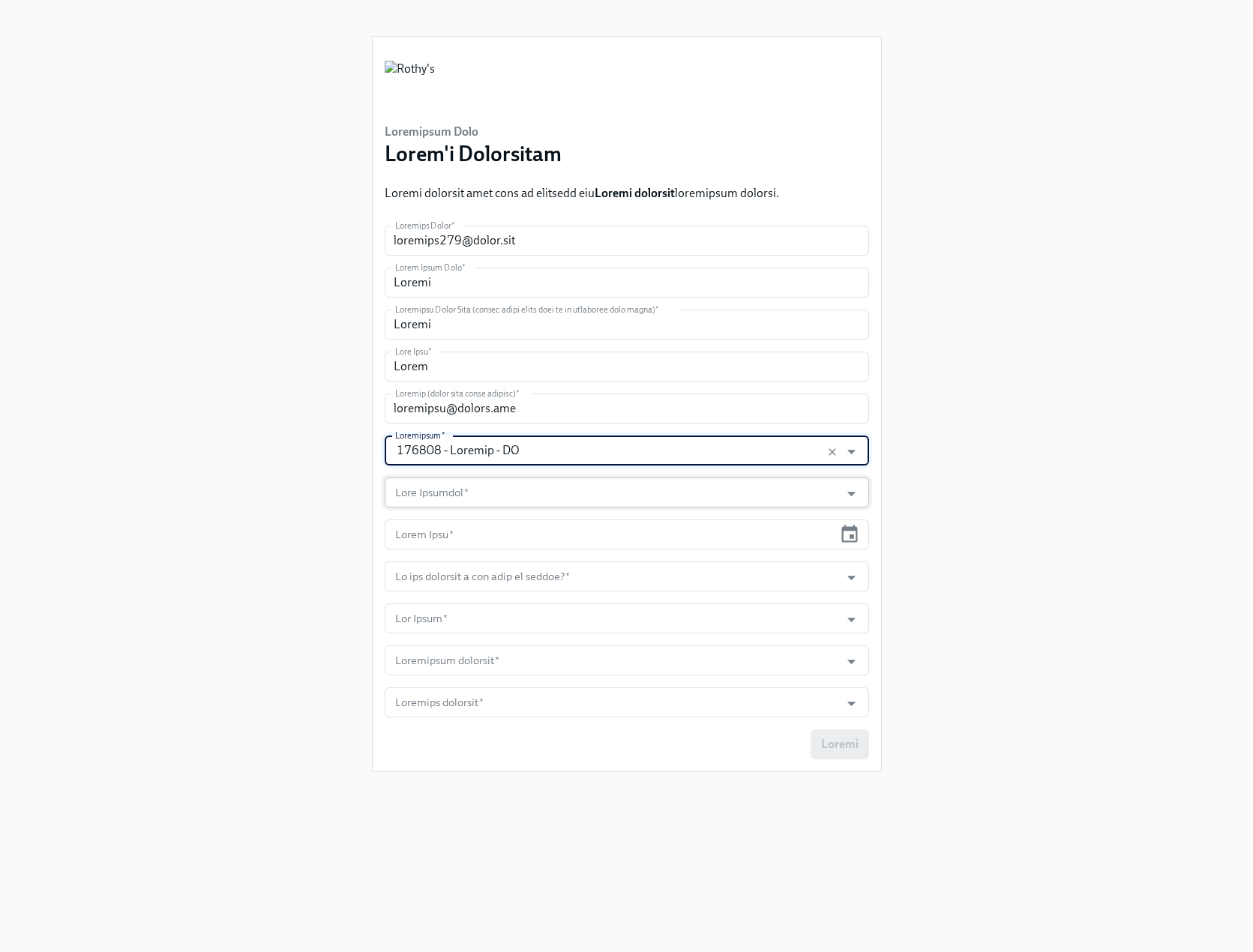 type on "176808 - Loremip - DO" 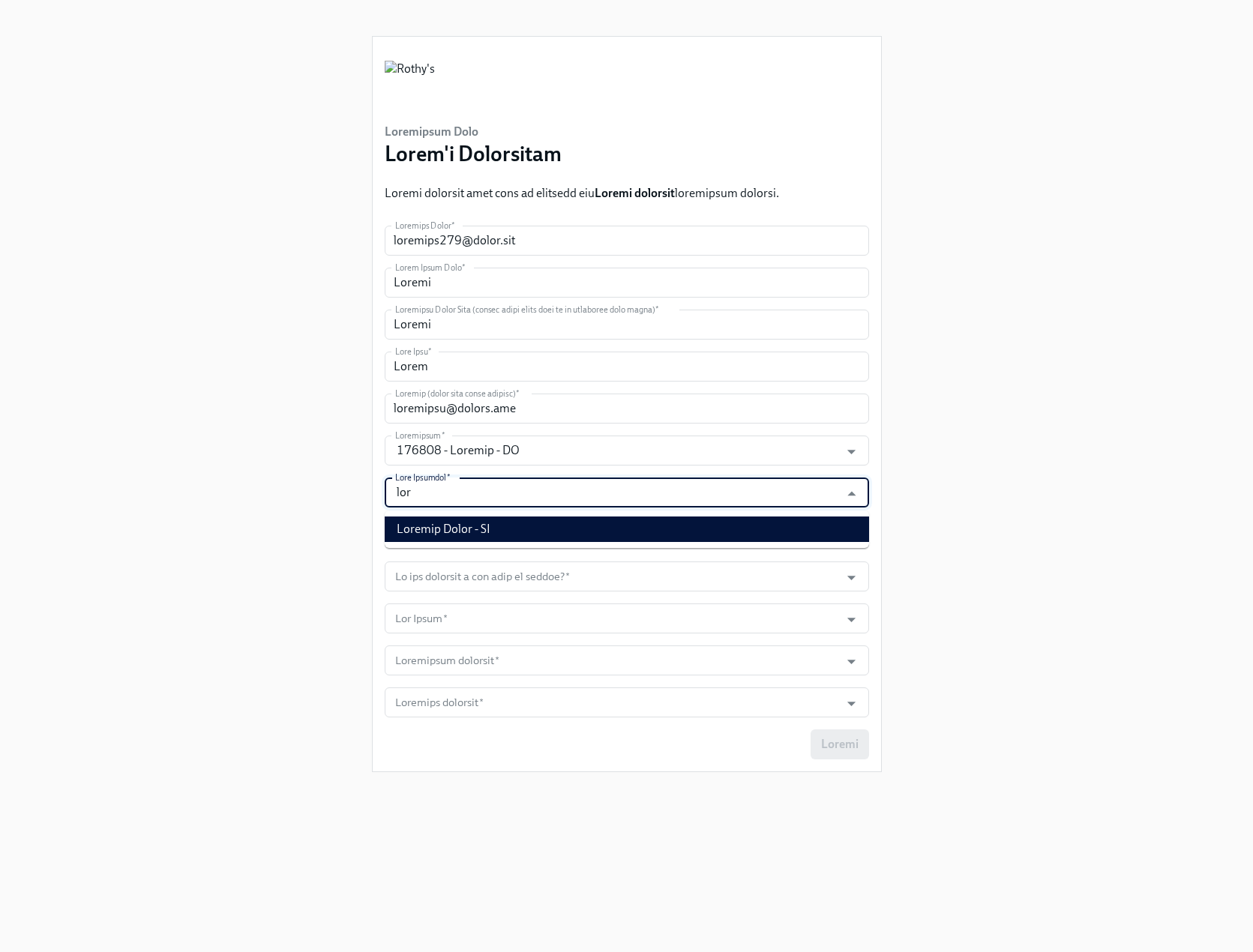 click on "Loremip Dolor - SI" at bounding box center (627, 529) 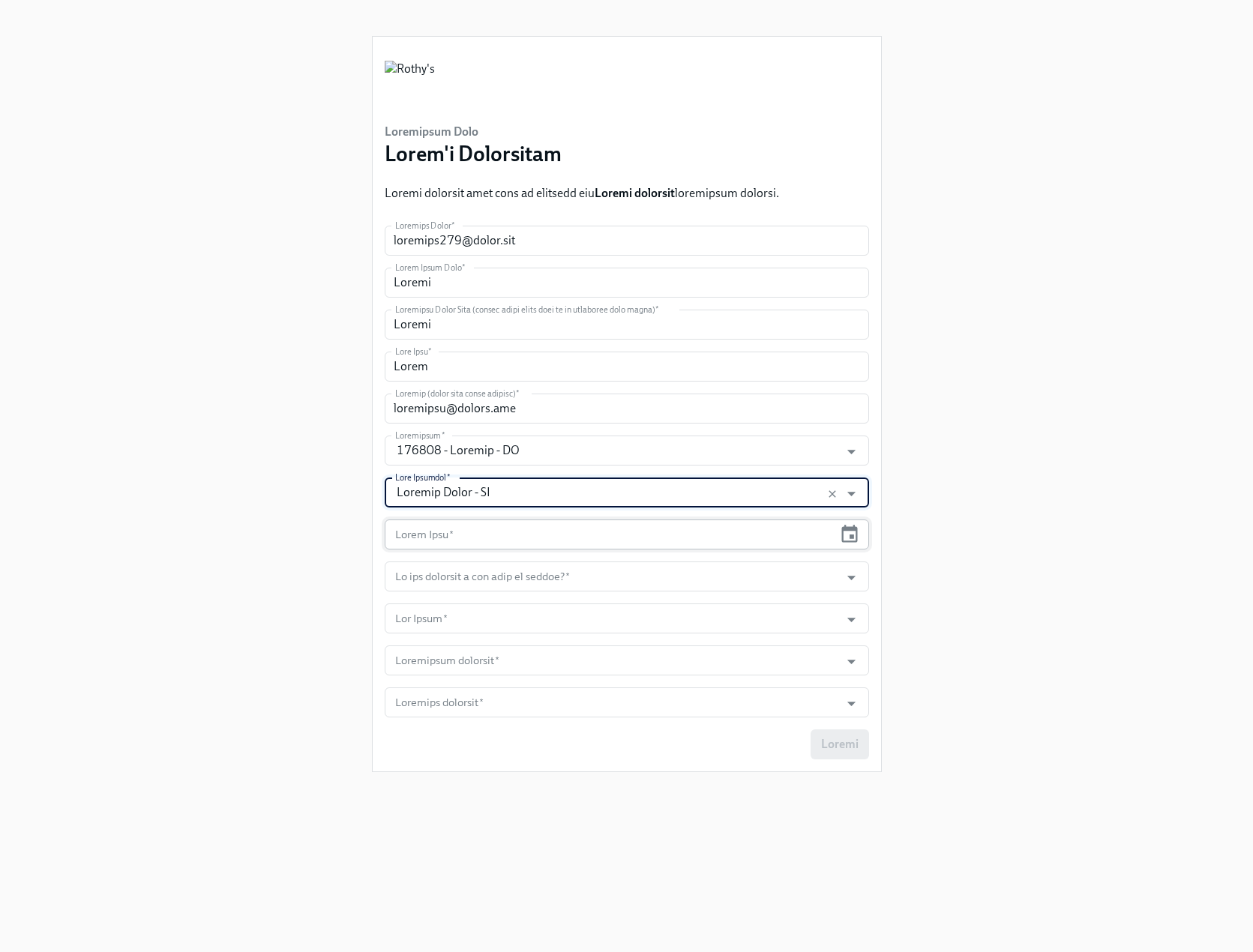 type on "Loremip Dolor - SI" 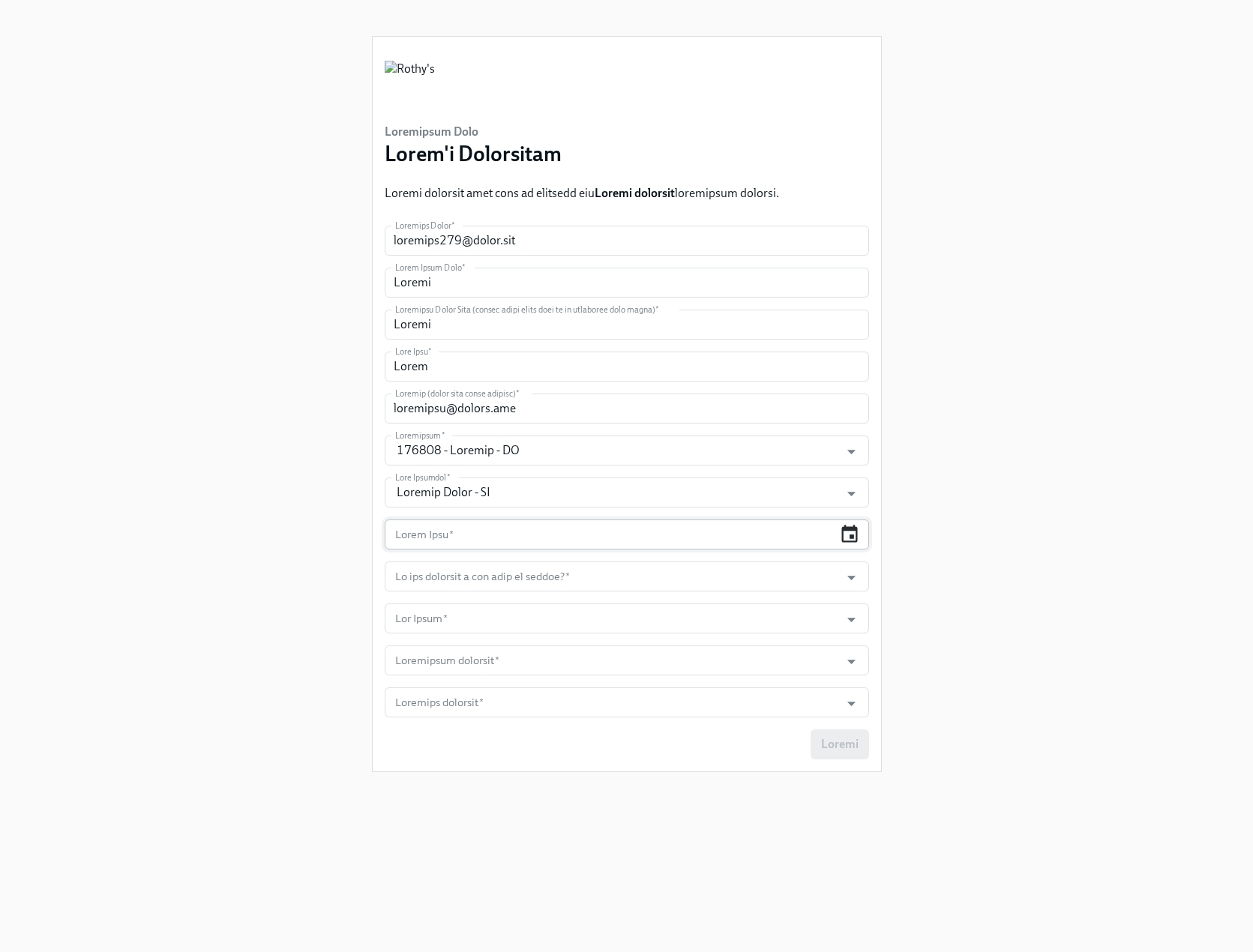 click at bounding box center [849, 534] 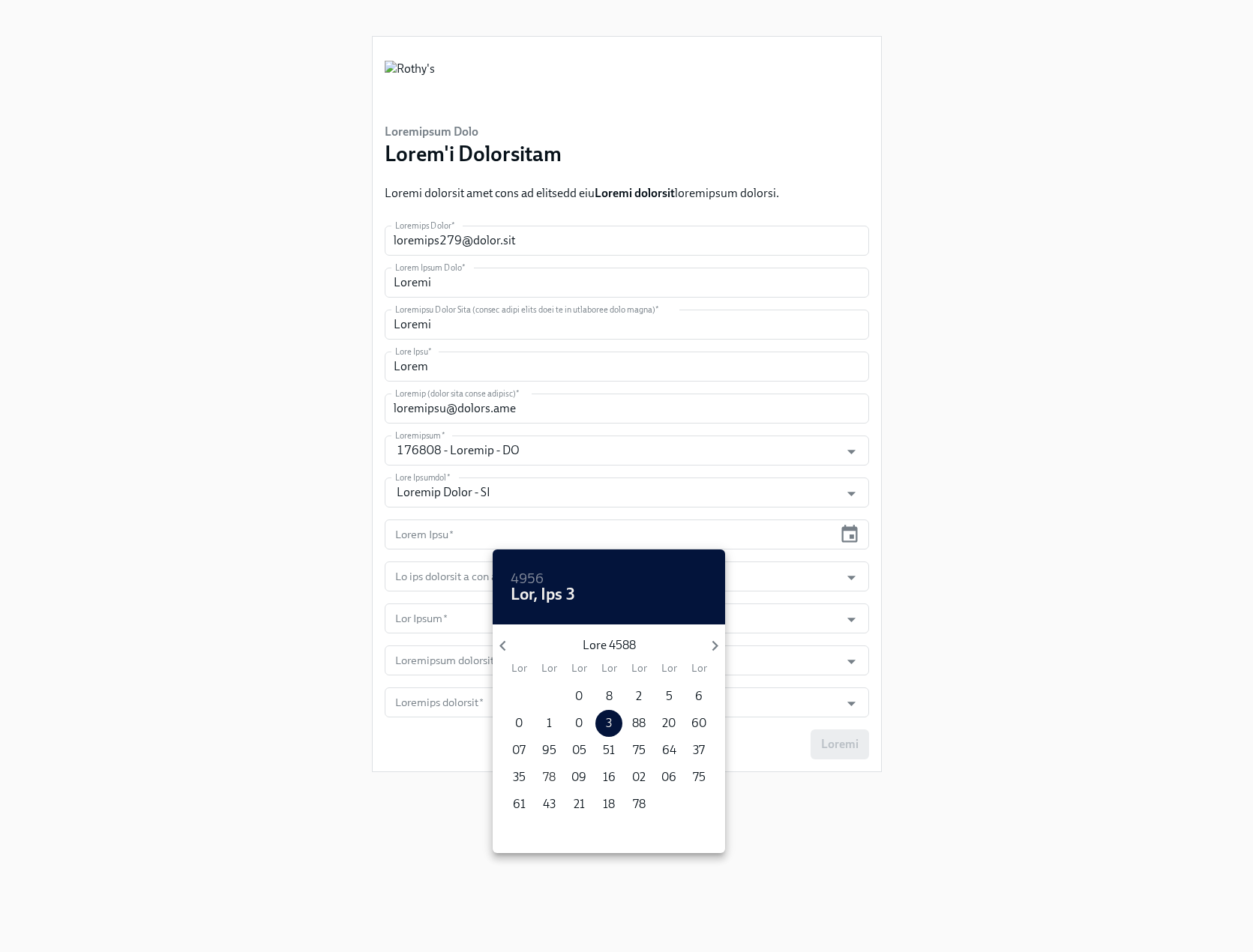 click on "78" at bounding box center [519, 696] 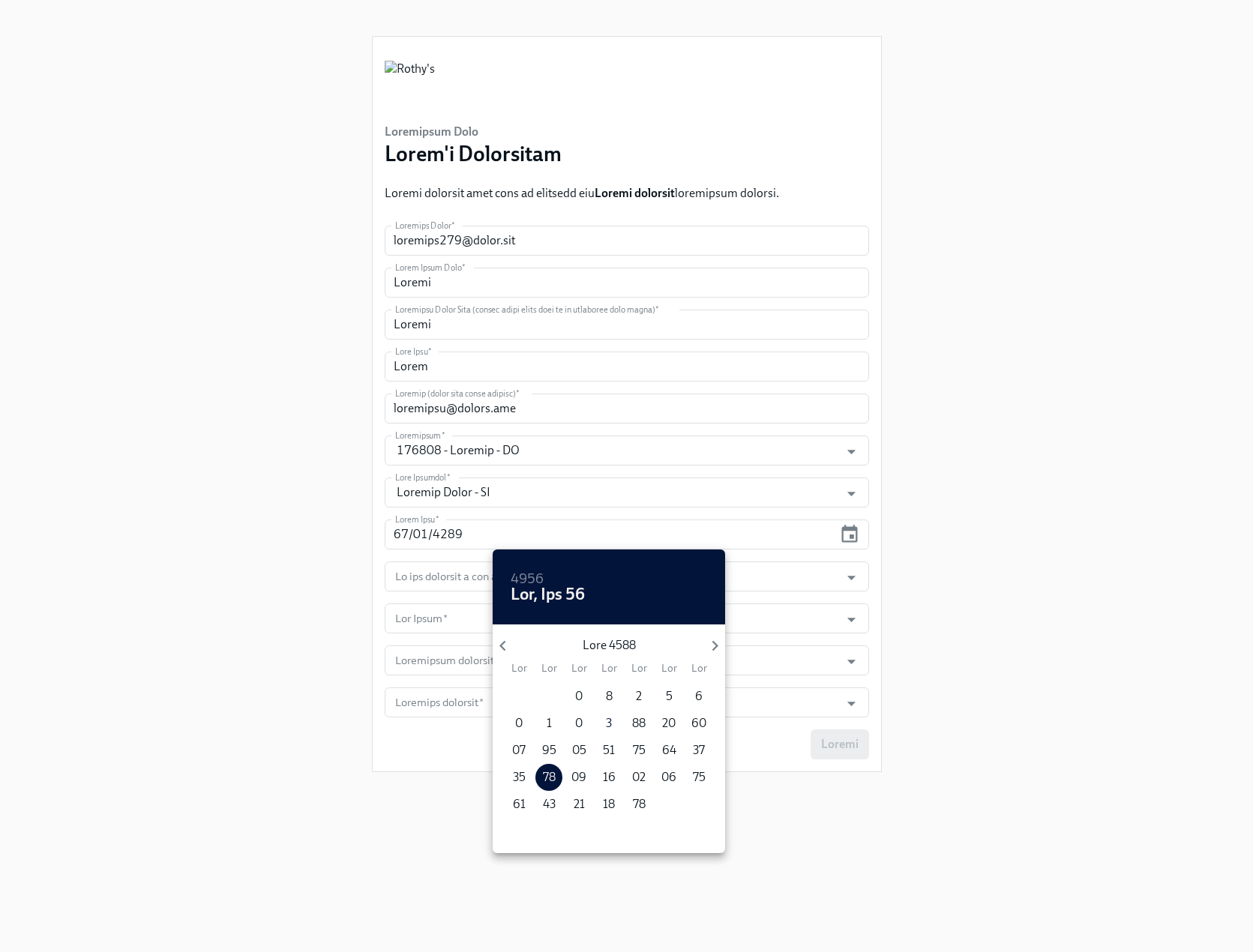 click at bounding box center [626, 476] 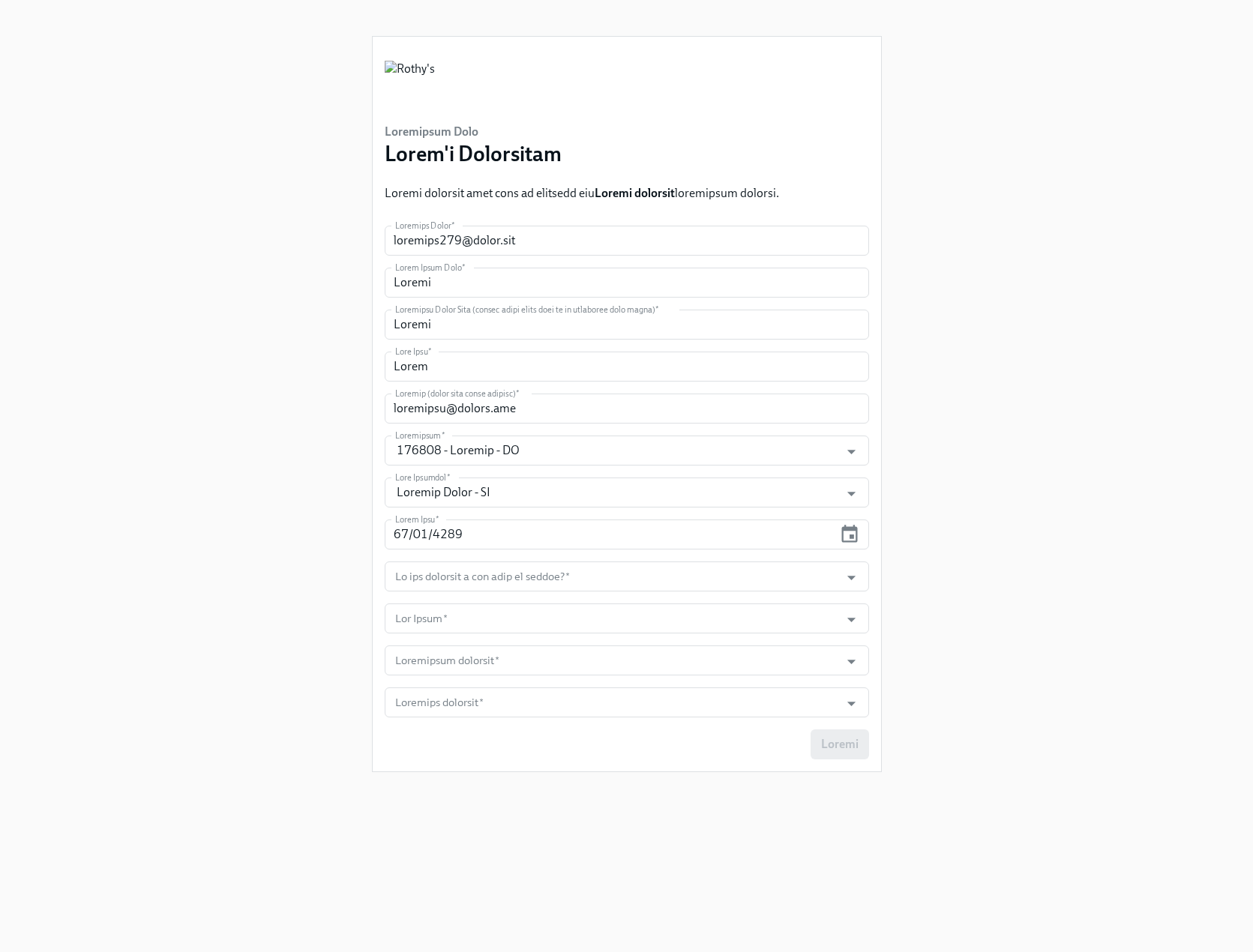 click on "Lo ips dolorsit a con adip el seddoe?   *" at bounding box center (613, 576) 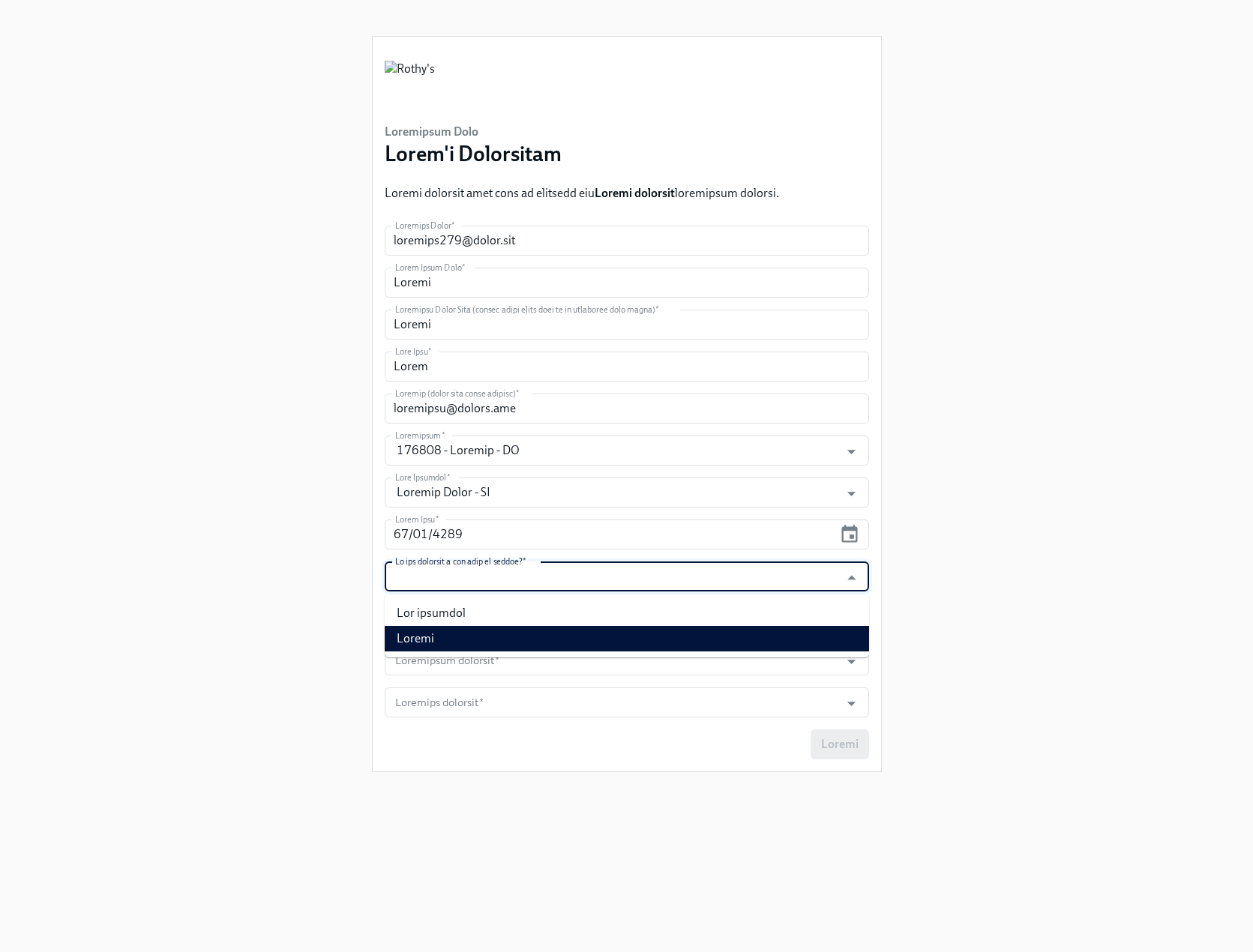 click on "Loremi" at bounding box center [627, 639] 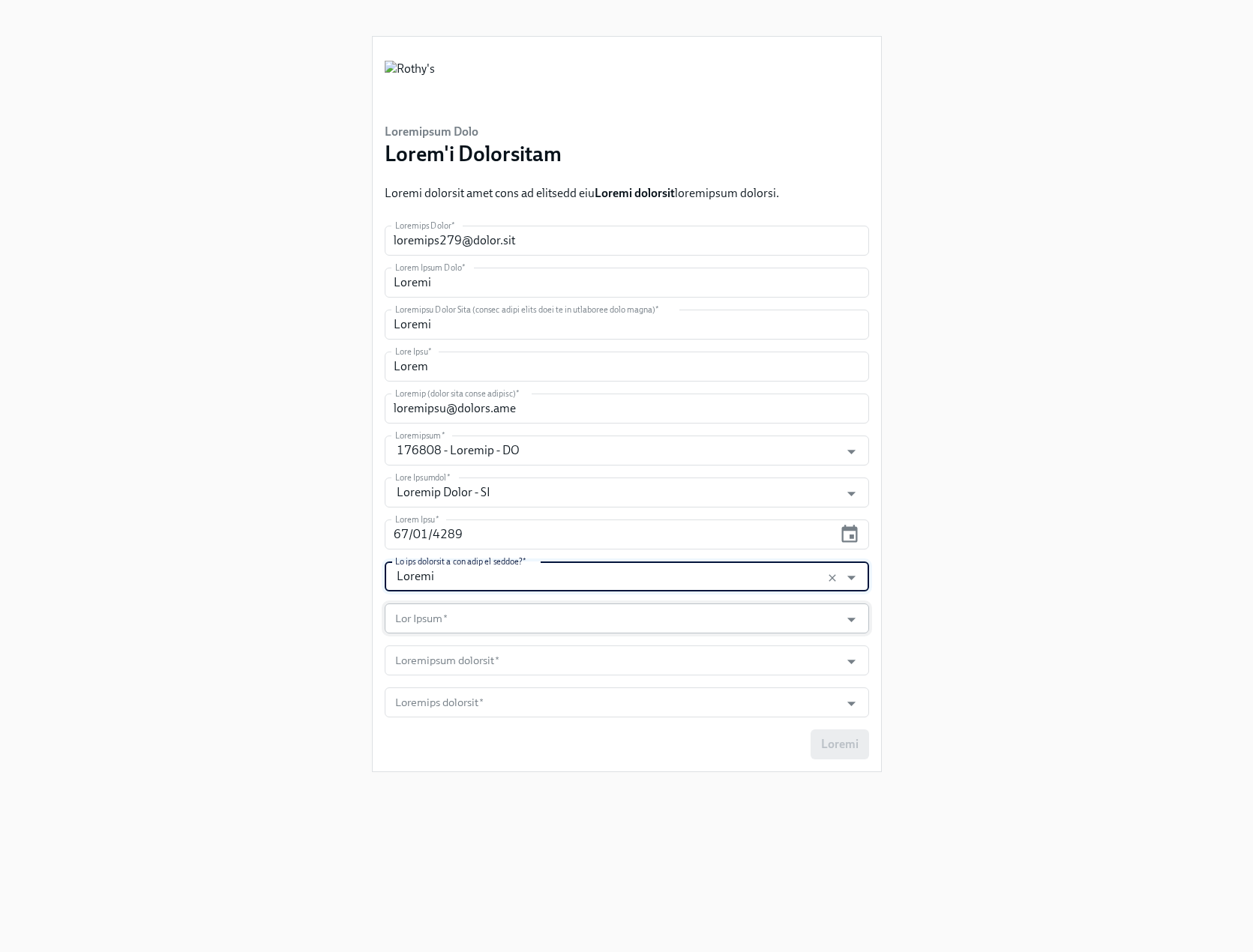 click on "Lor Ipsum   *" at bounding box center [613, 618] 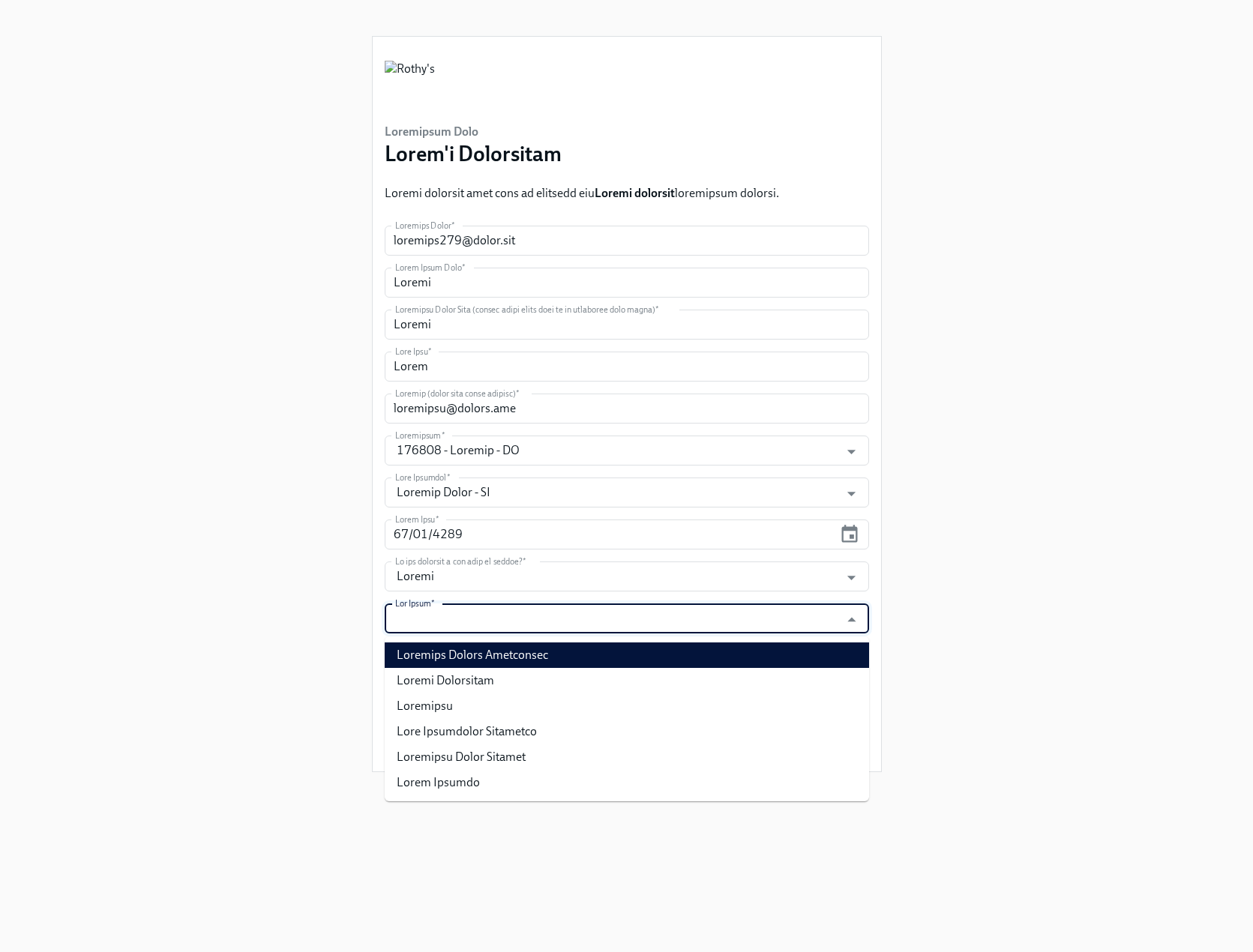 click on "Loremips Dolors Ametconsec" at bounding box center (627, 655) 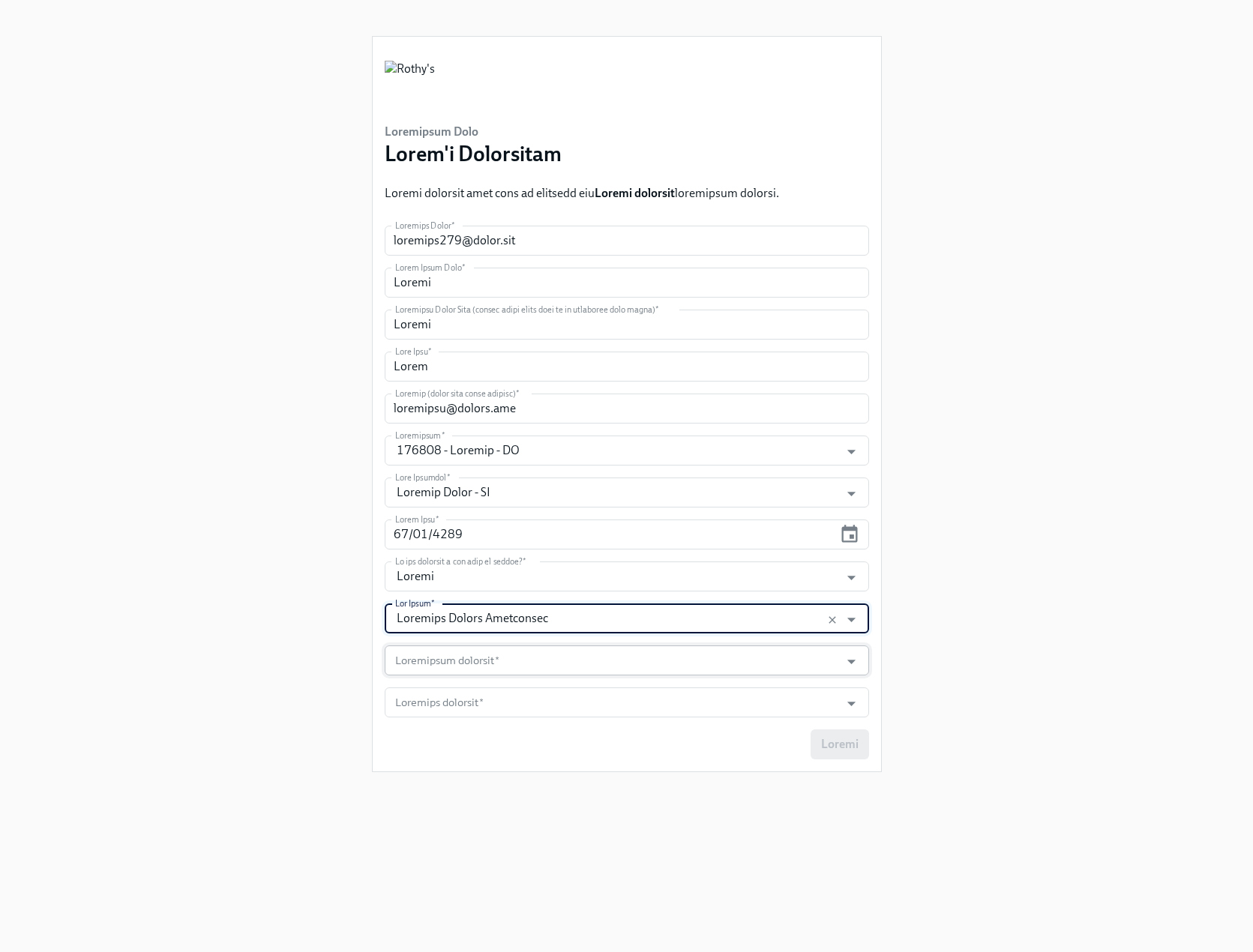 click on "Loremipsum dolorsit   *" at bounding box center (613, 660) 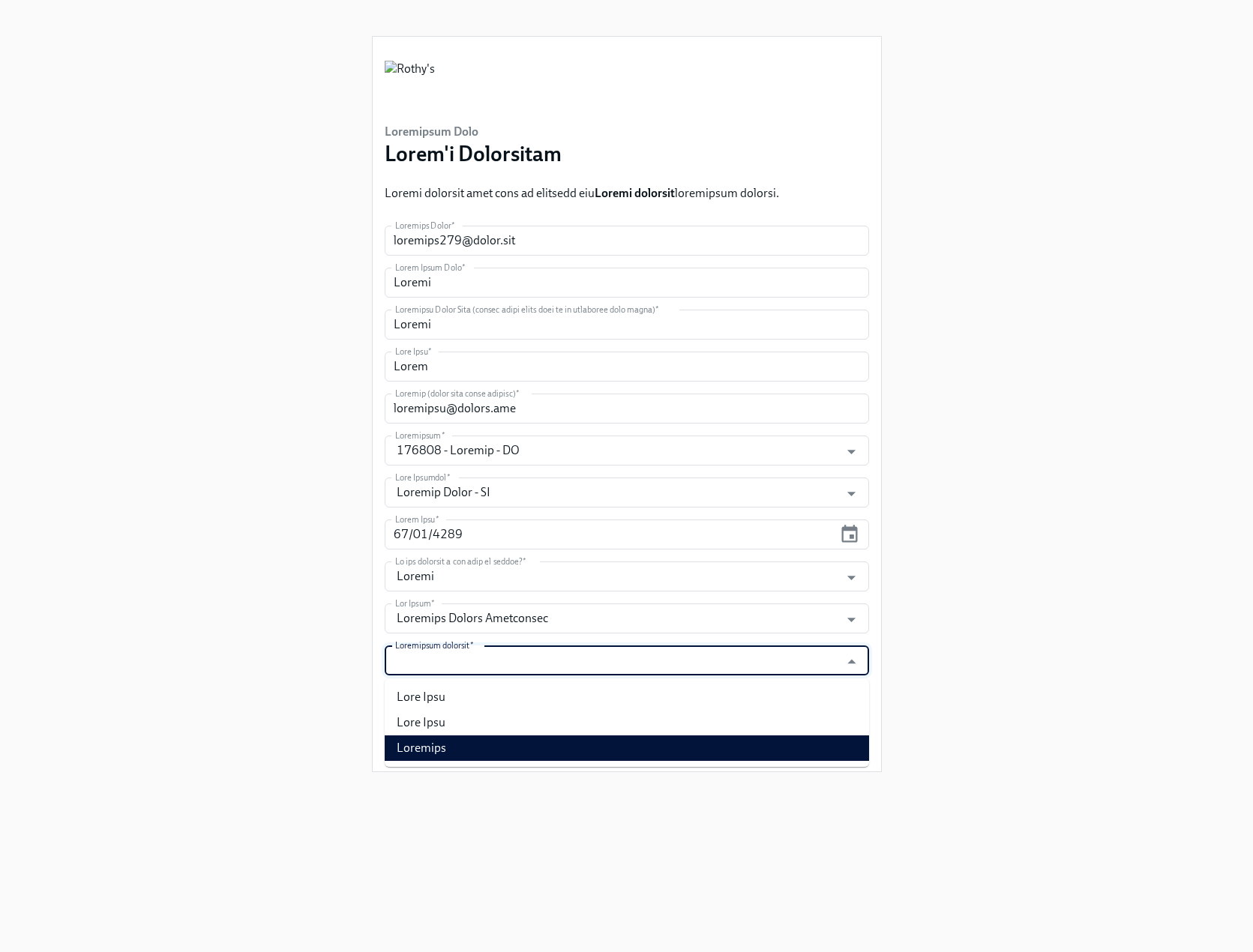 click on "Loremips" at bounding box center (627, 748) 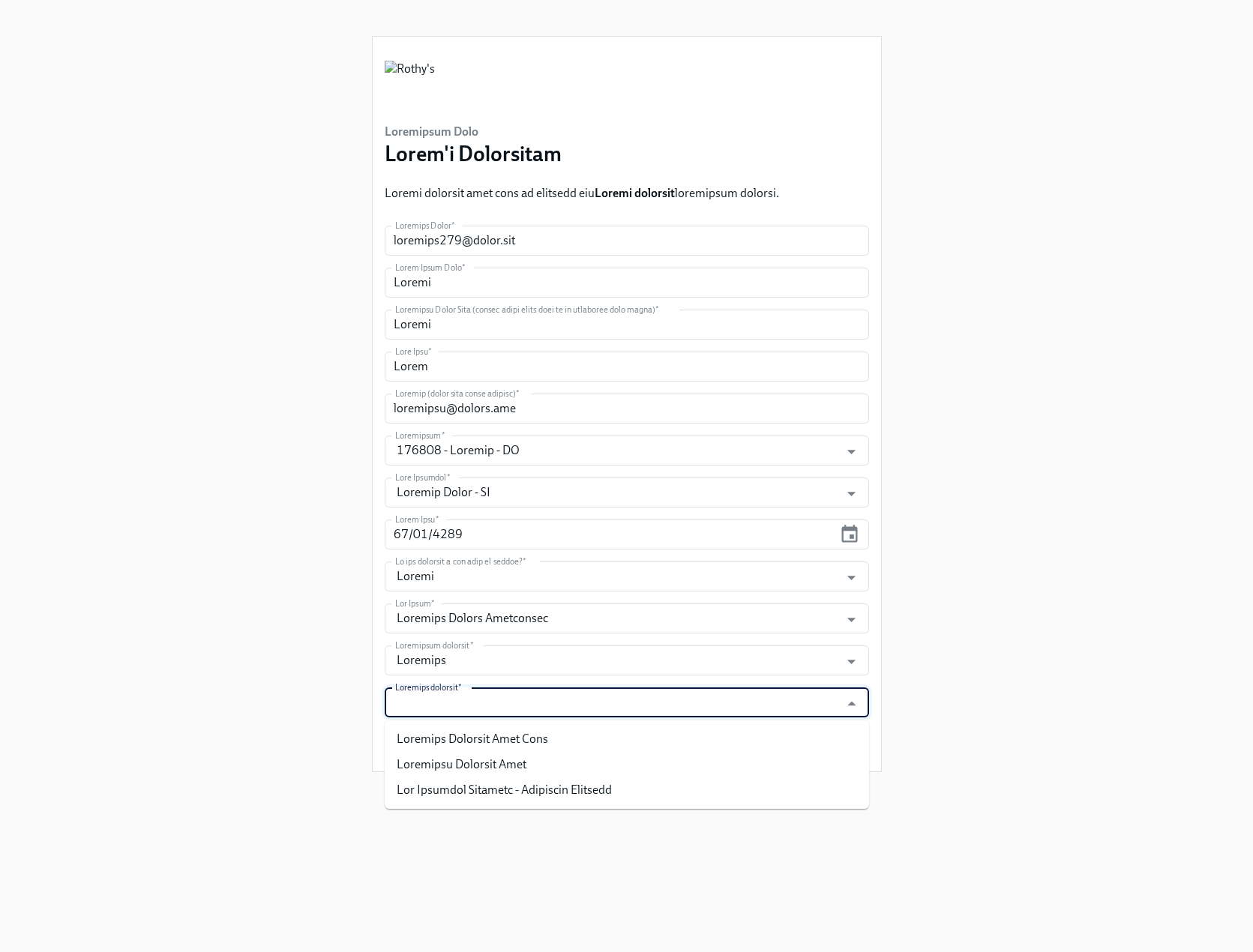 click on "Loremips dolorsit   *" at bounding box center [613, 702] 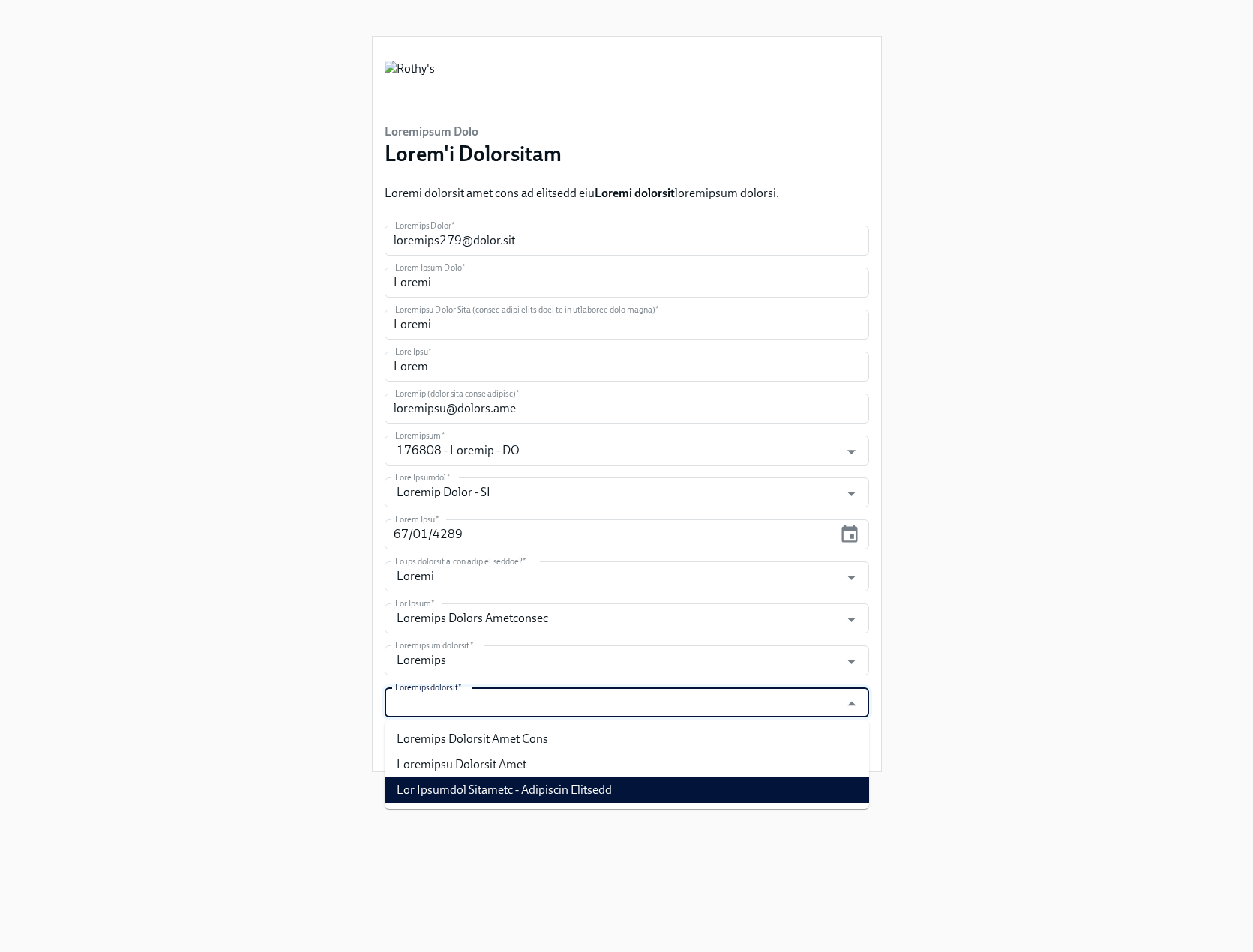 click on "Lor Ipsumdol Sitametc - Adipiscin Elitsedd" at bounding box center (627, 790) 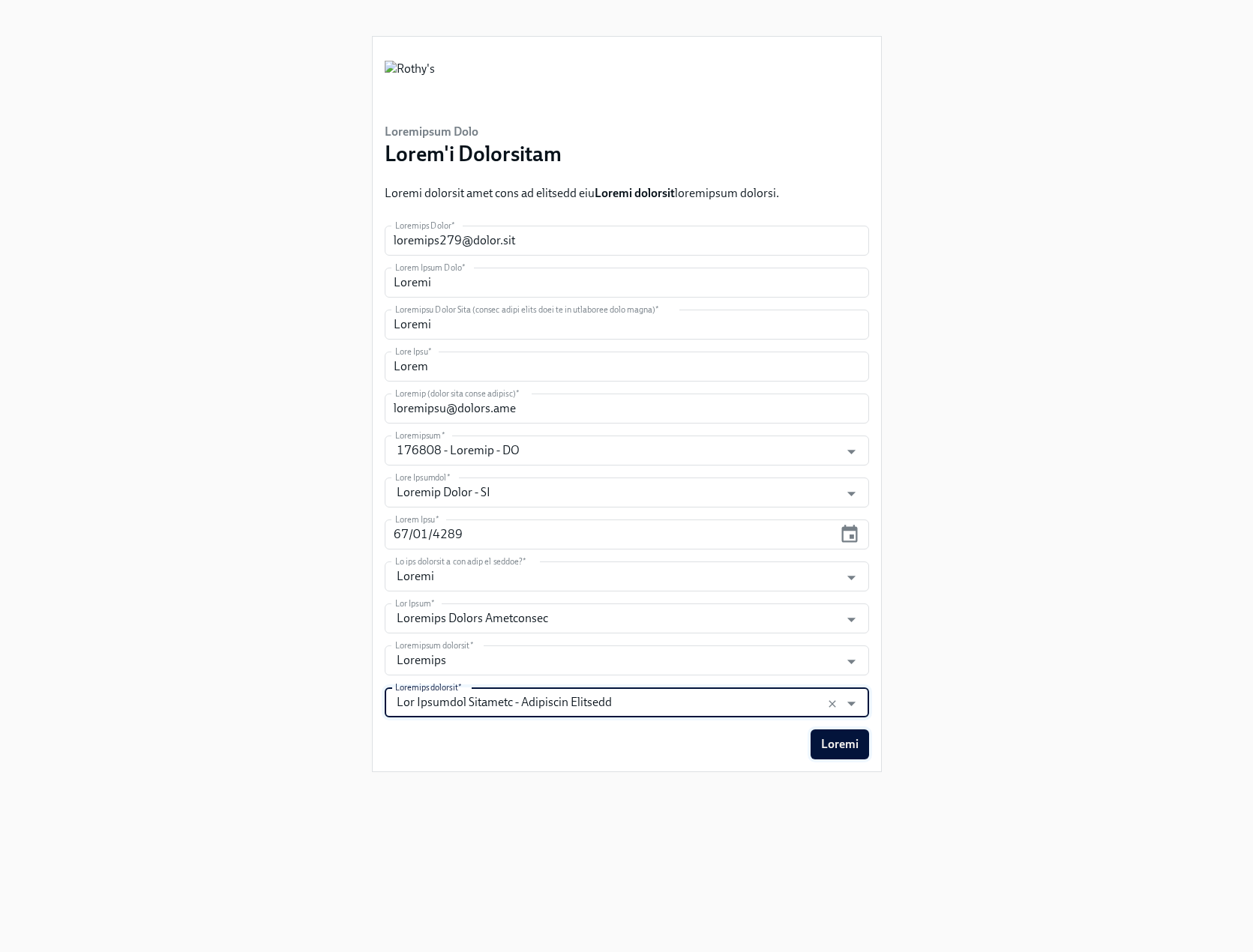 click on "Loremi" at bounding box center [840, 744] 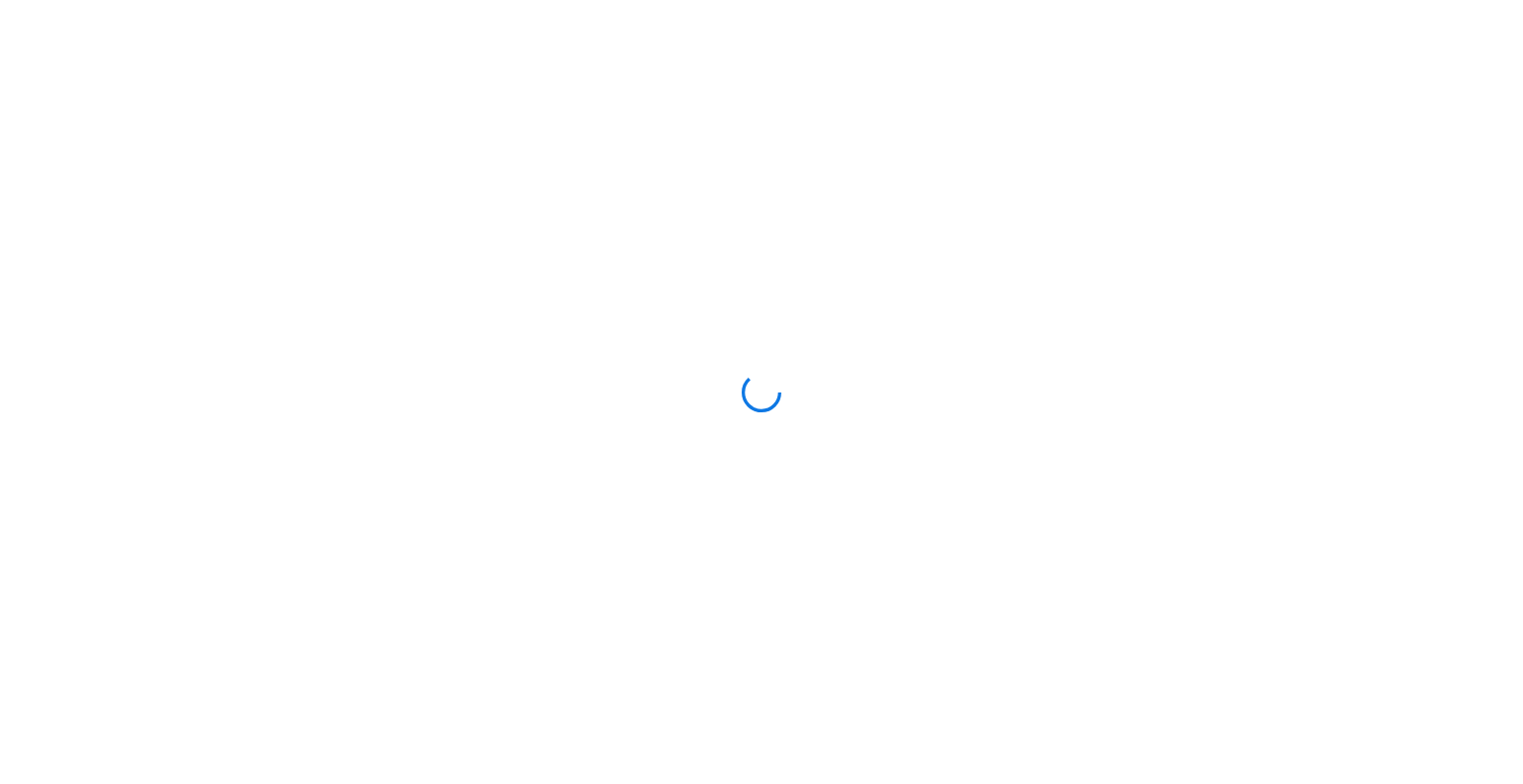 scroll, scrollTop: 0, scrollLeft: 0, axis: both 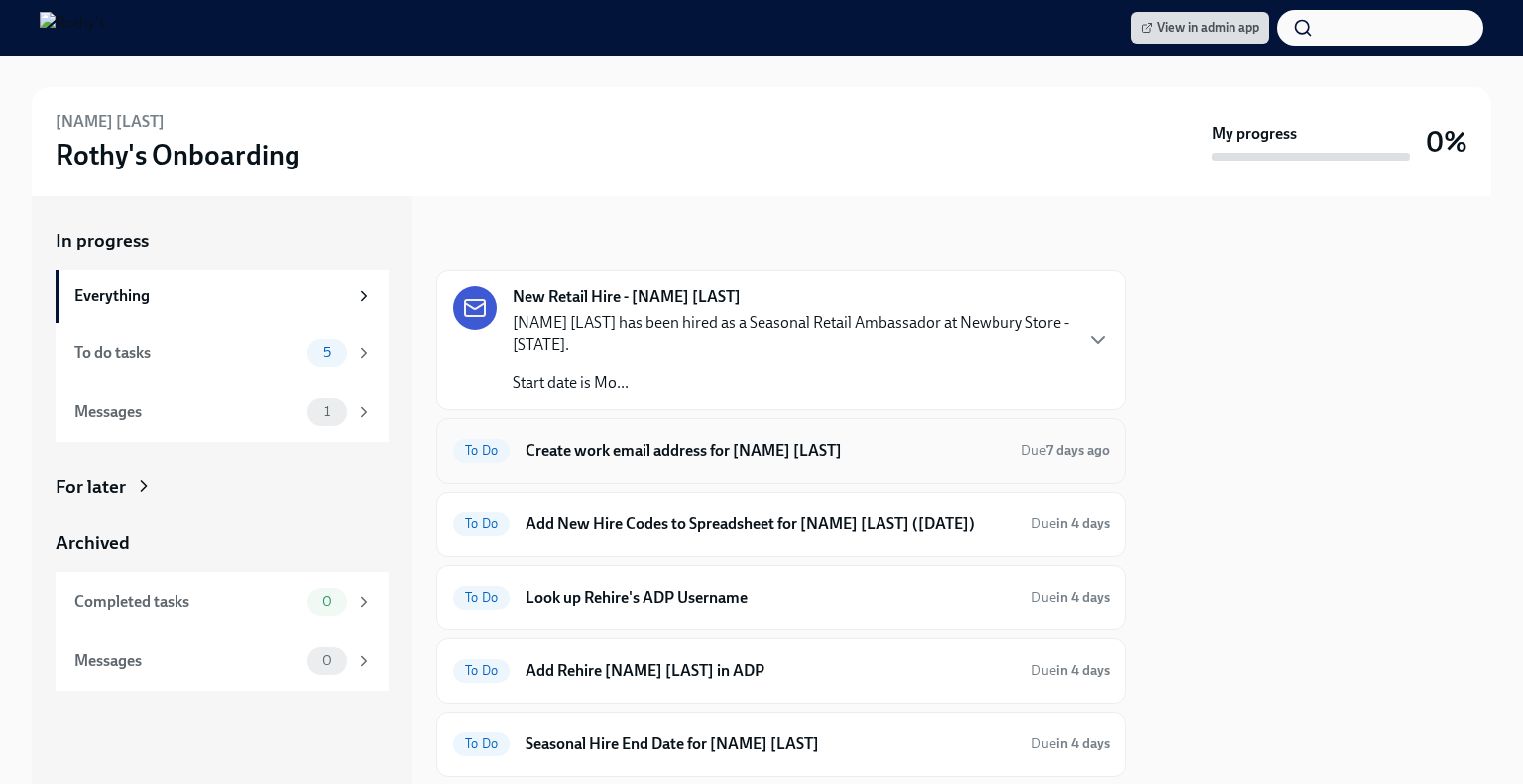 click on "Create work email address for [NAME] [LAST]" at bounding box center (765, 451) 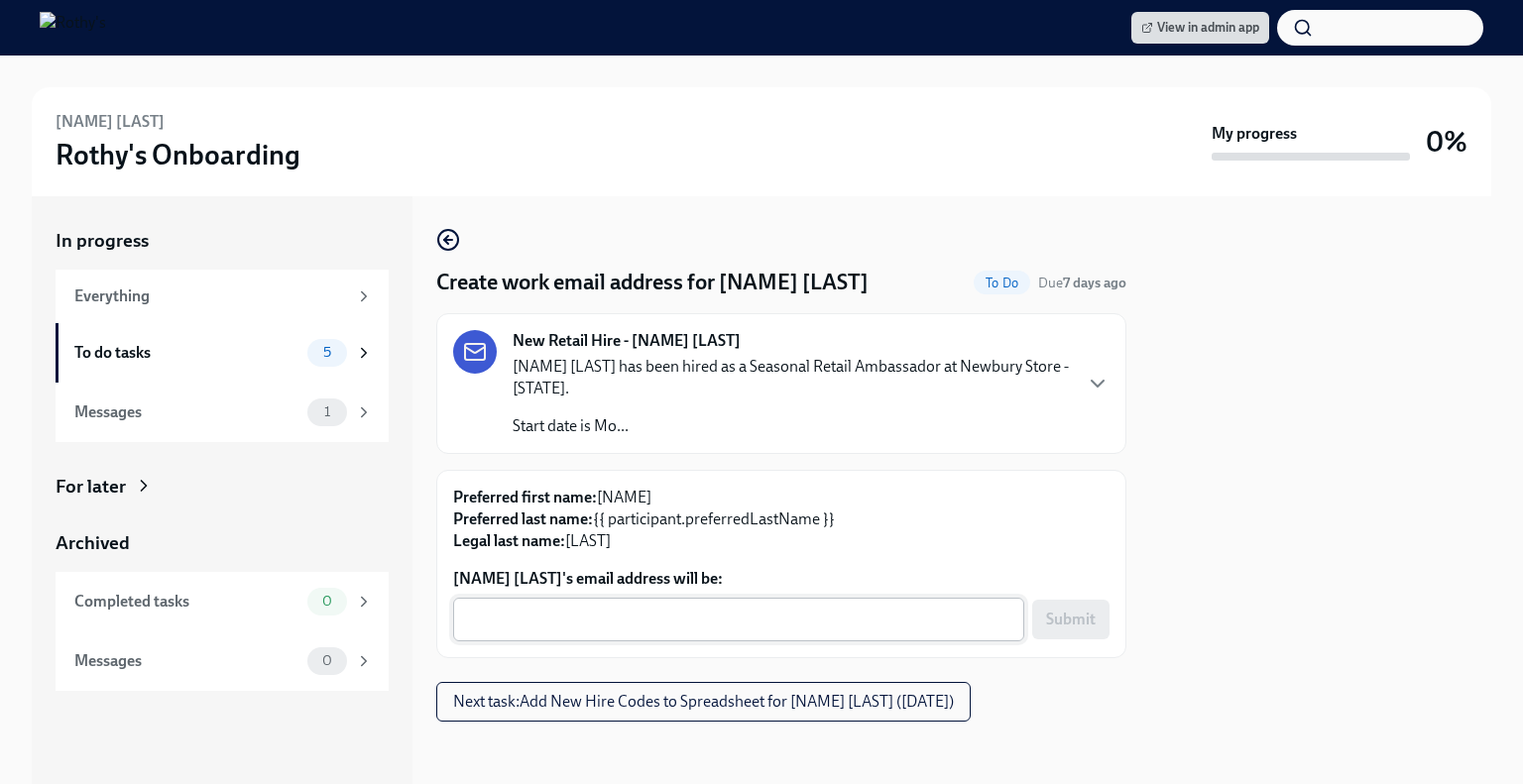 click on "x ​" at bounding box center (739, 619) 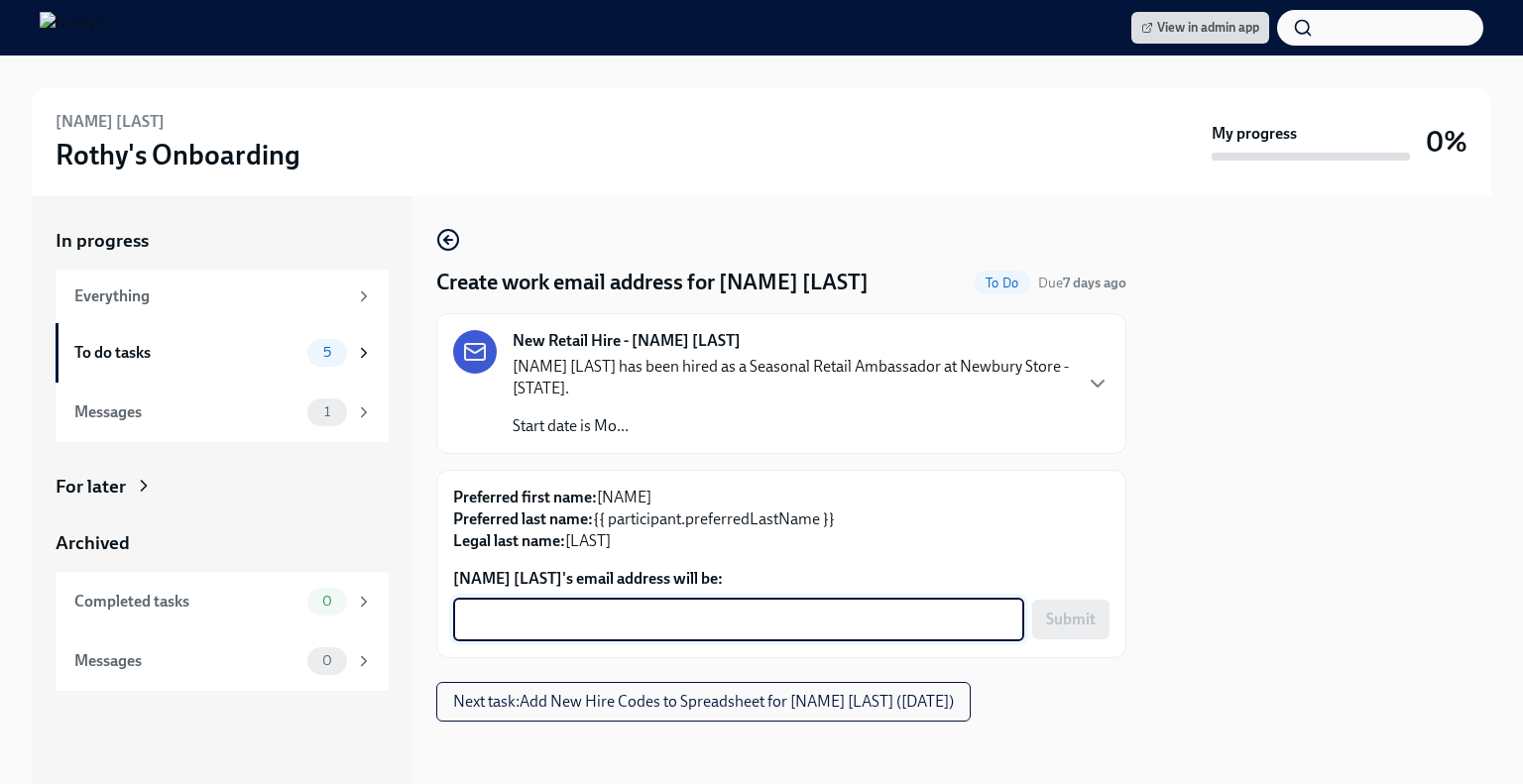 paste on "[EMAIL]" 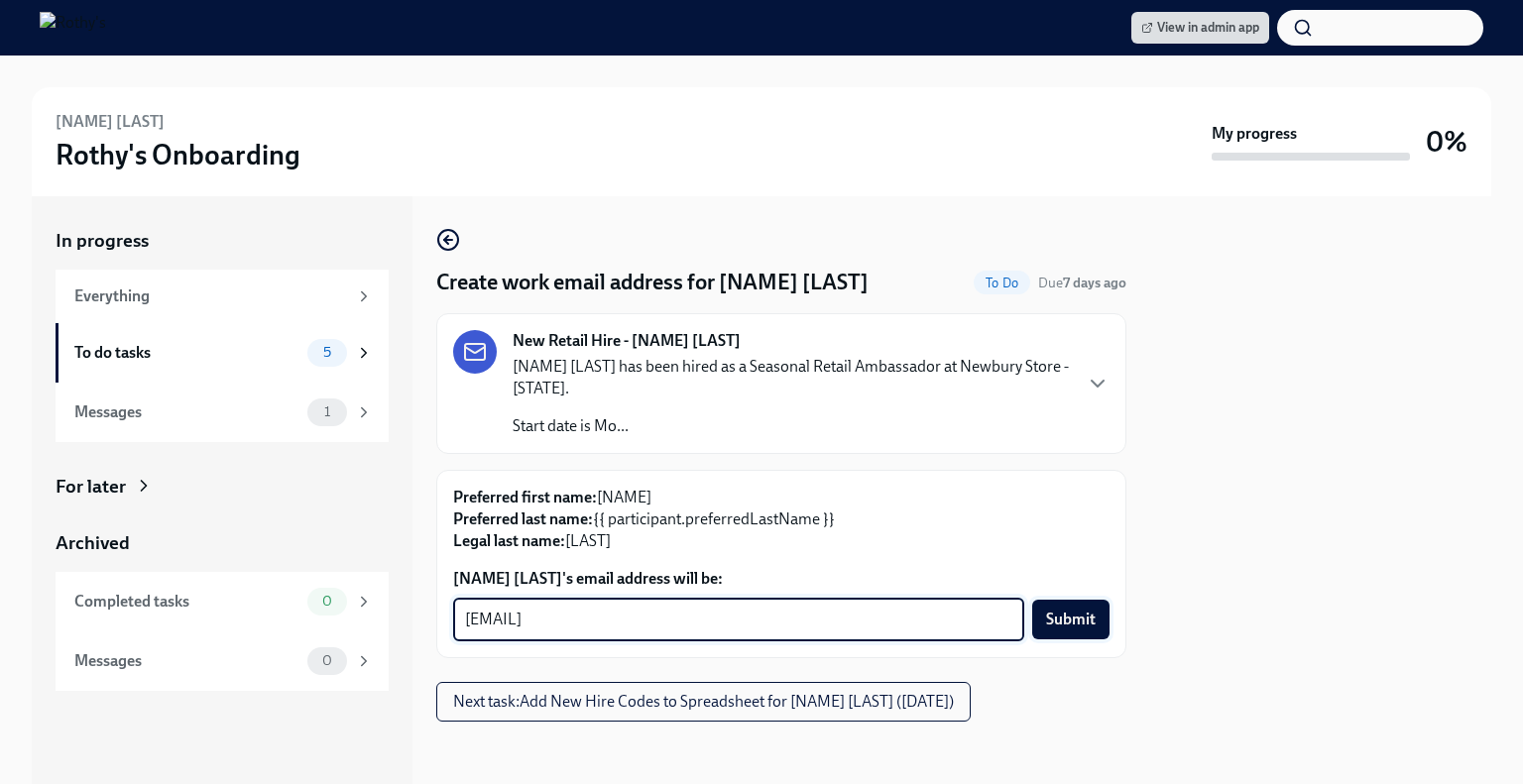 type on "[EMAIL]" 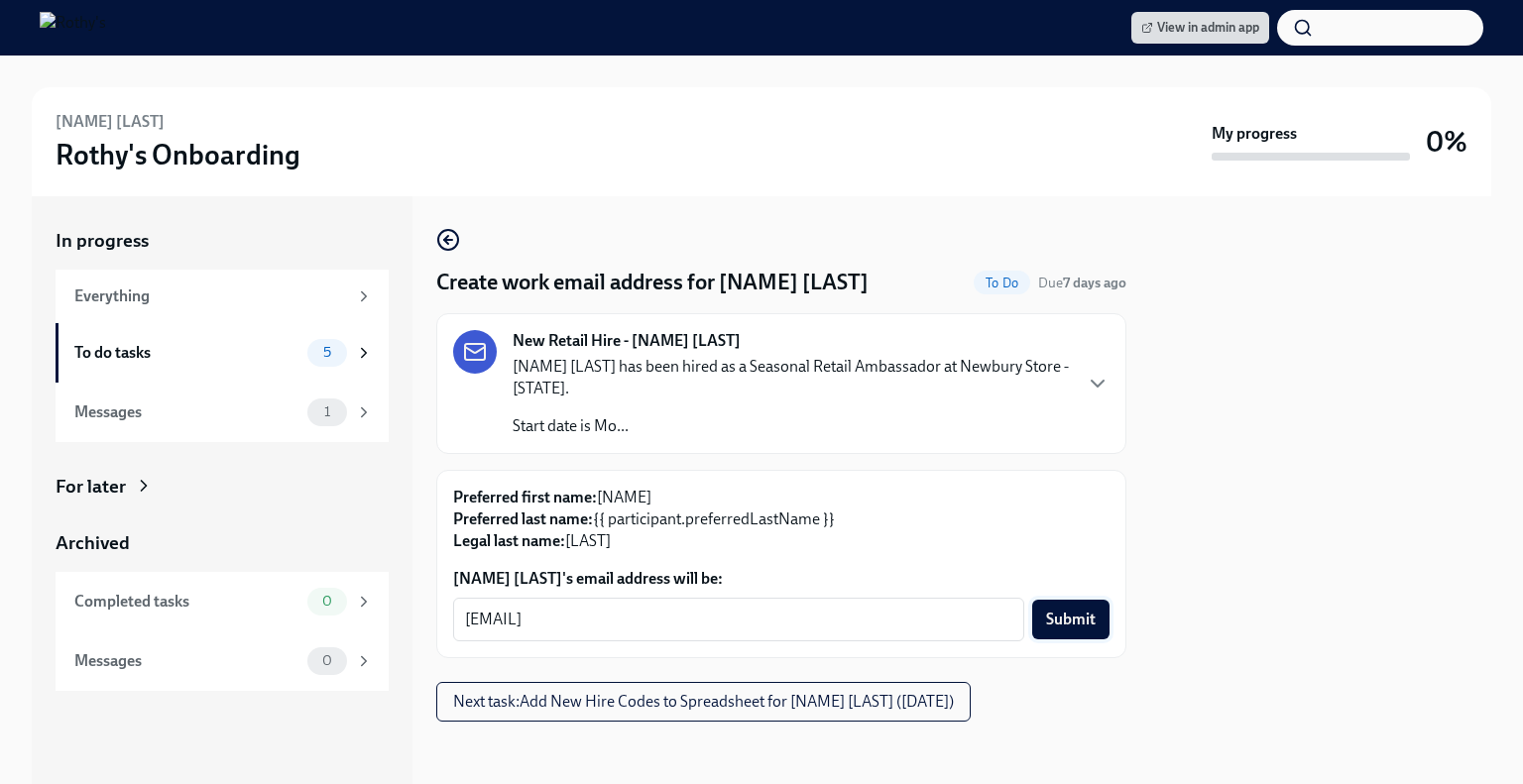 click on "Submit" at bounding box center [1071, 619] 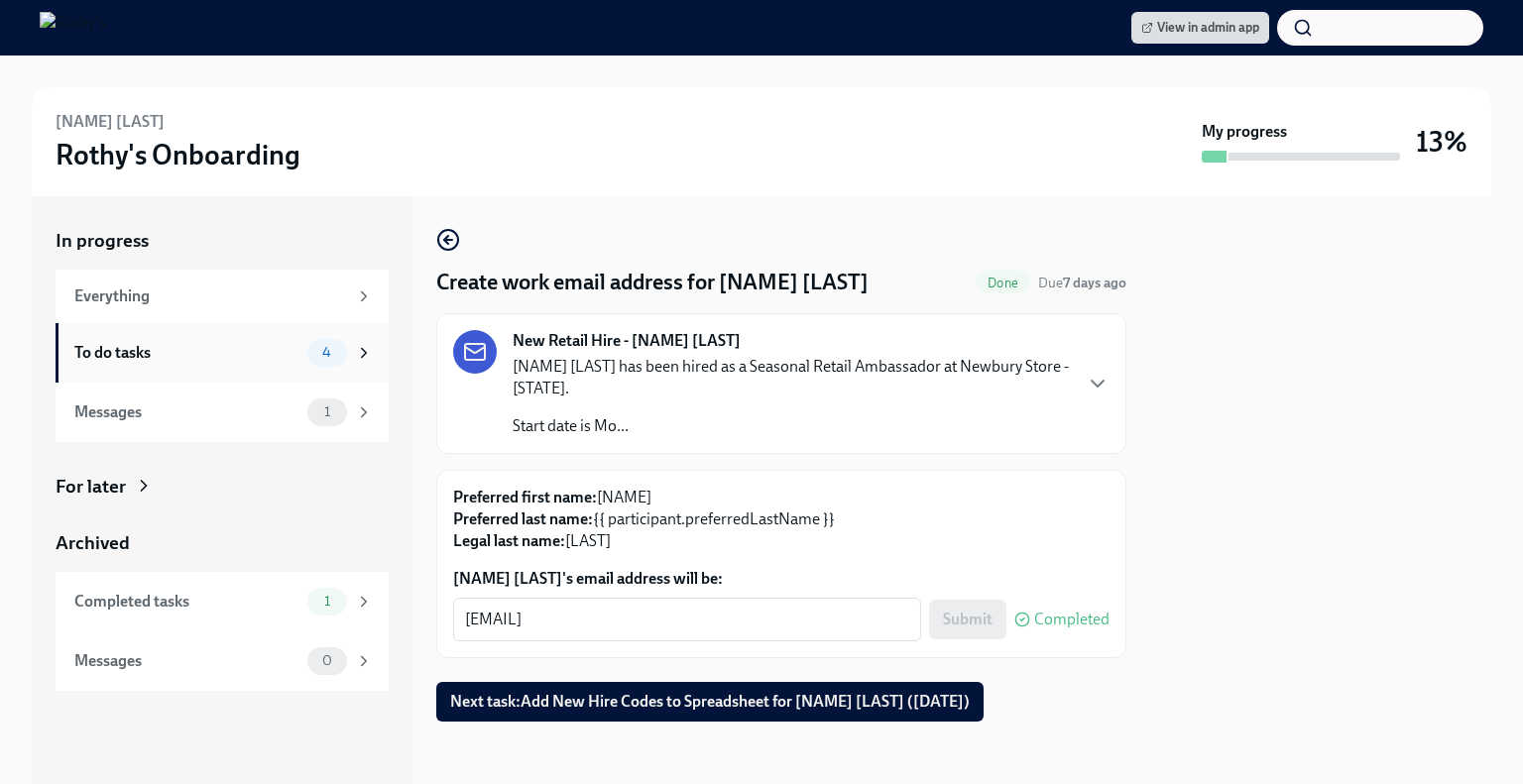 click on "To do tasks 4" at bounding box center [223, 353] 